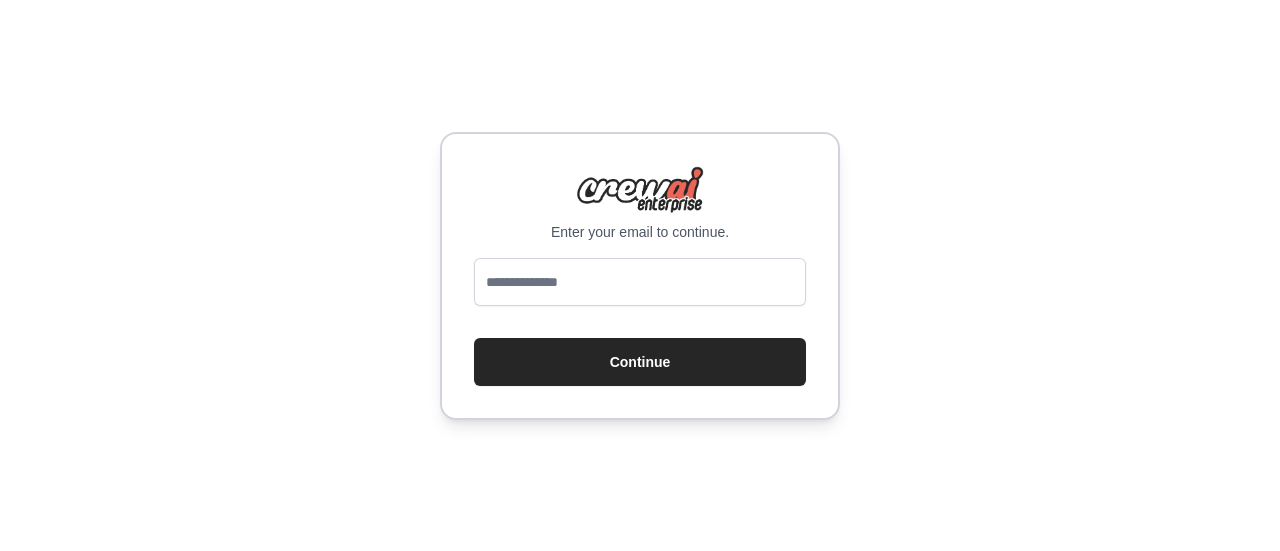 scroll, scrollTop: 0, scrollLeft: 0, axis: both 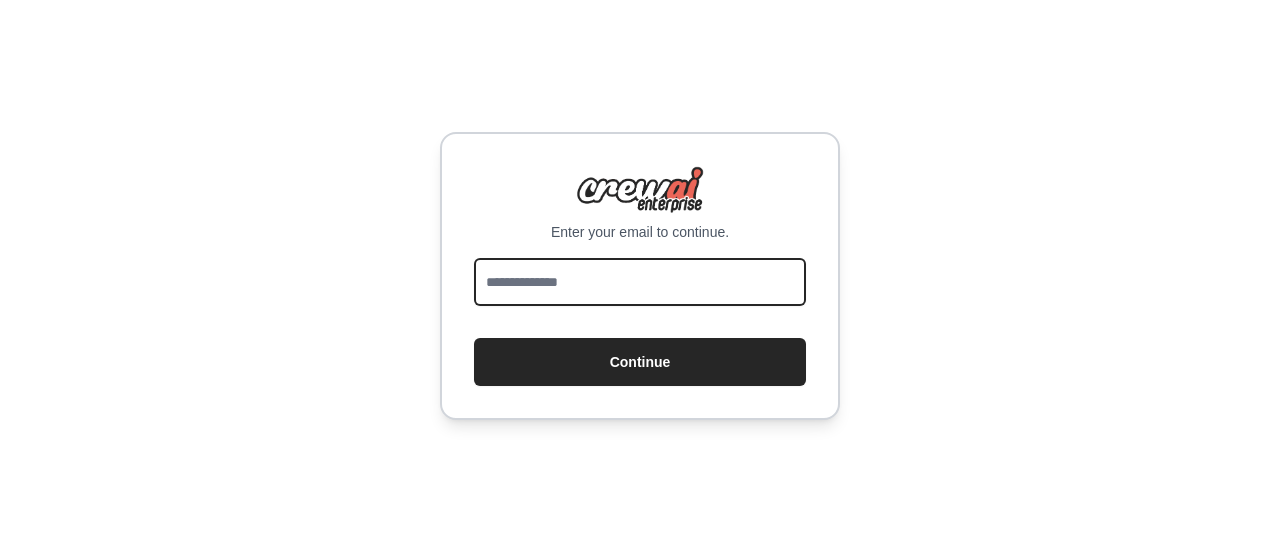 click at bounding box center (640, 282) 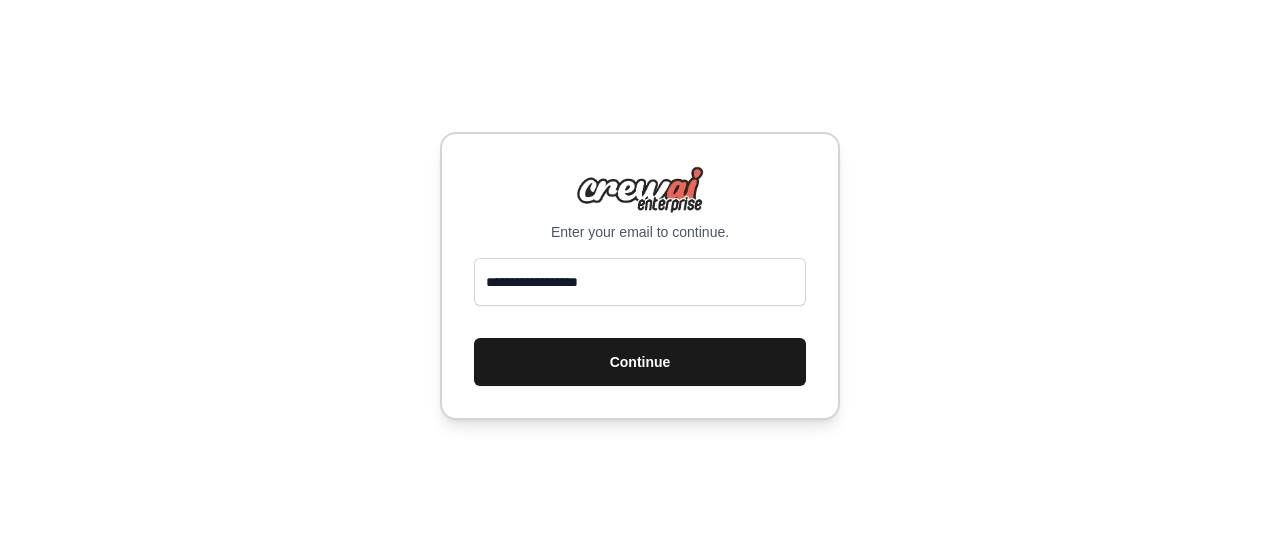 click on "Continue" at bounding box center [640, 362] 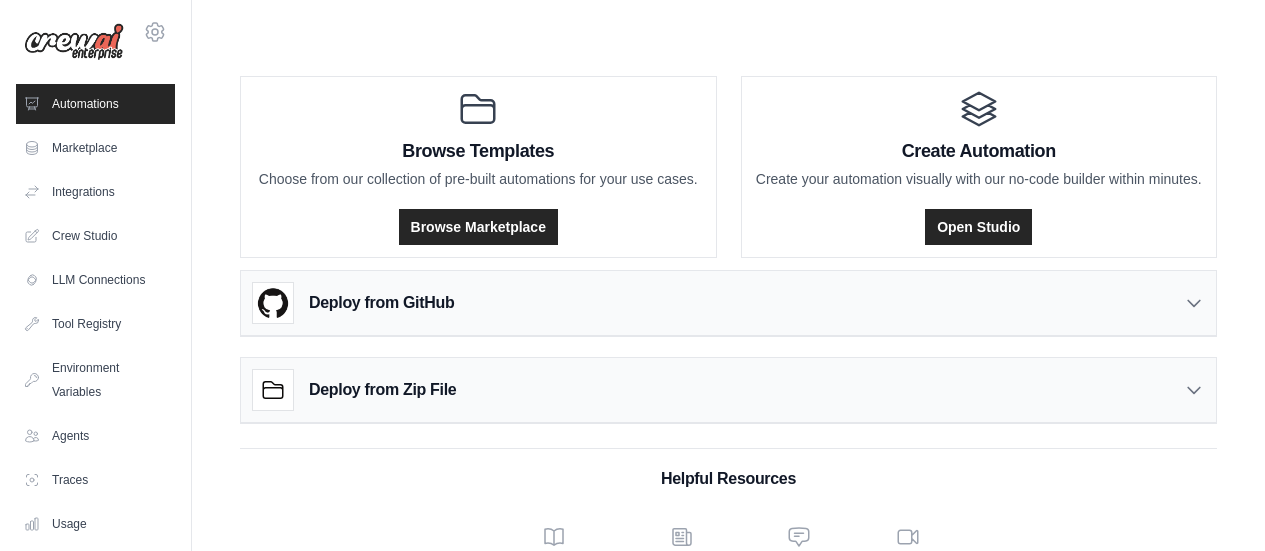 scroll, scrollTop: 0, scrollLeft: 0, axis: both 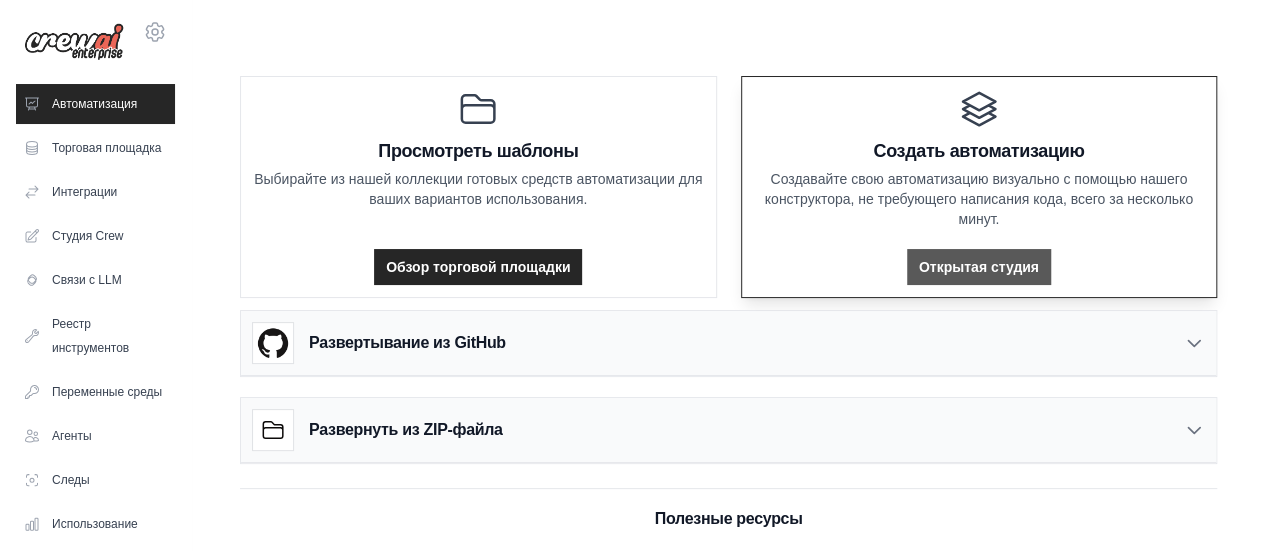click on "Открытая студия" at bounding box center (979, 267) 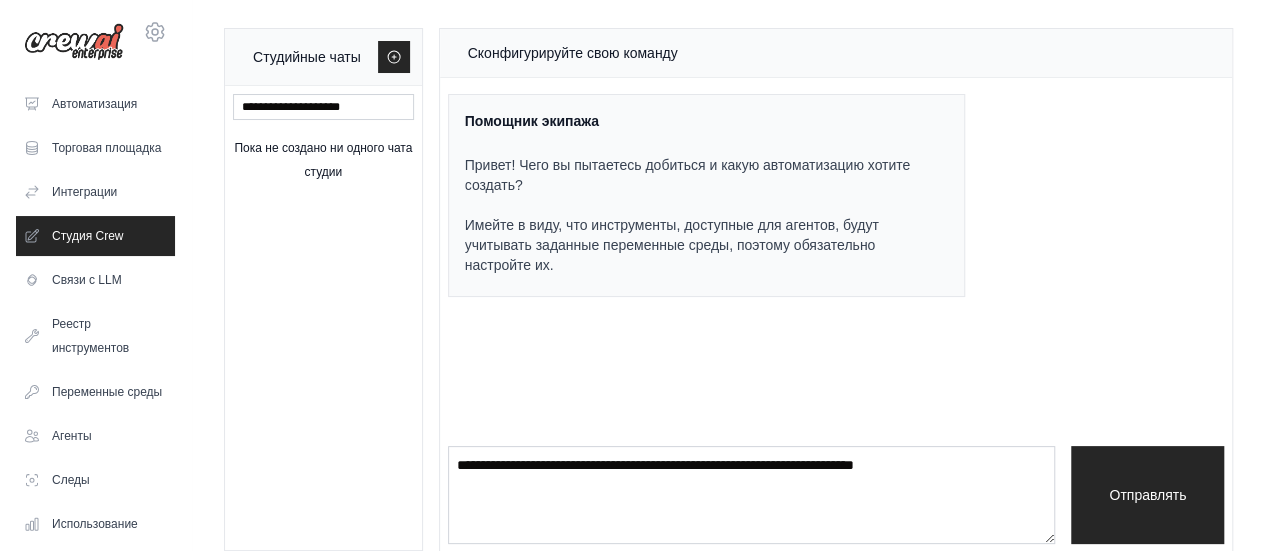scroll, scrollTop: 22, scrollLeft: 0, axis: vertical 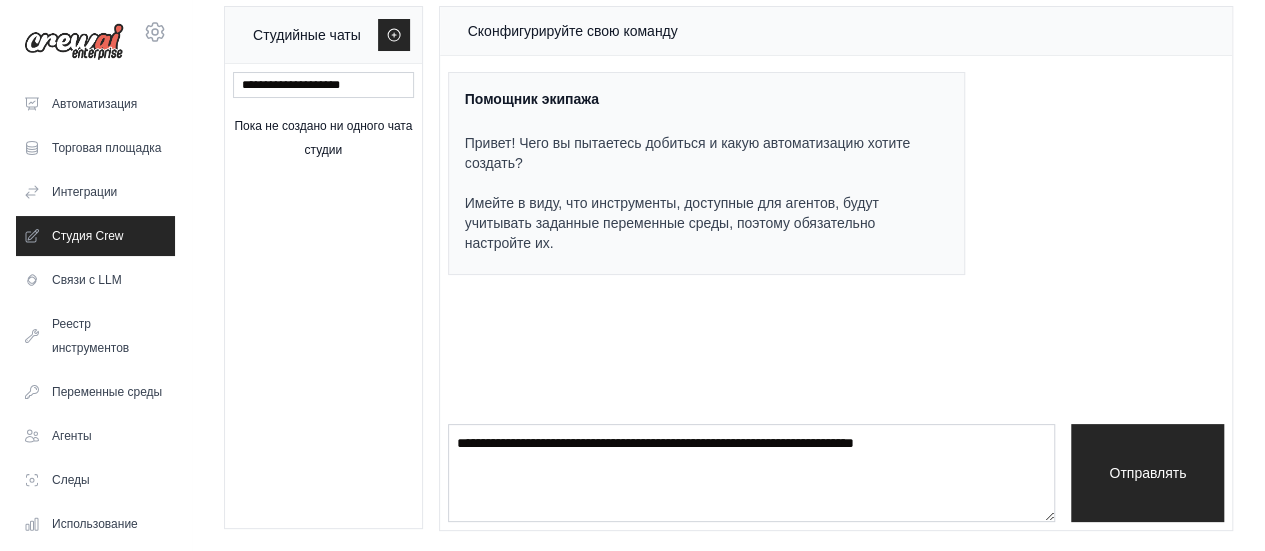 type 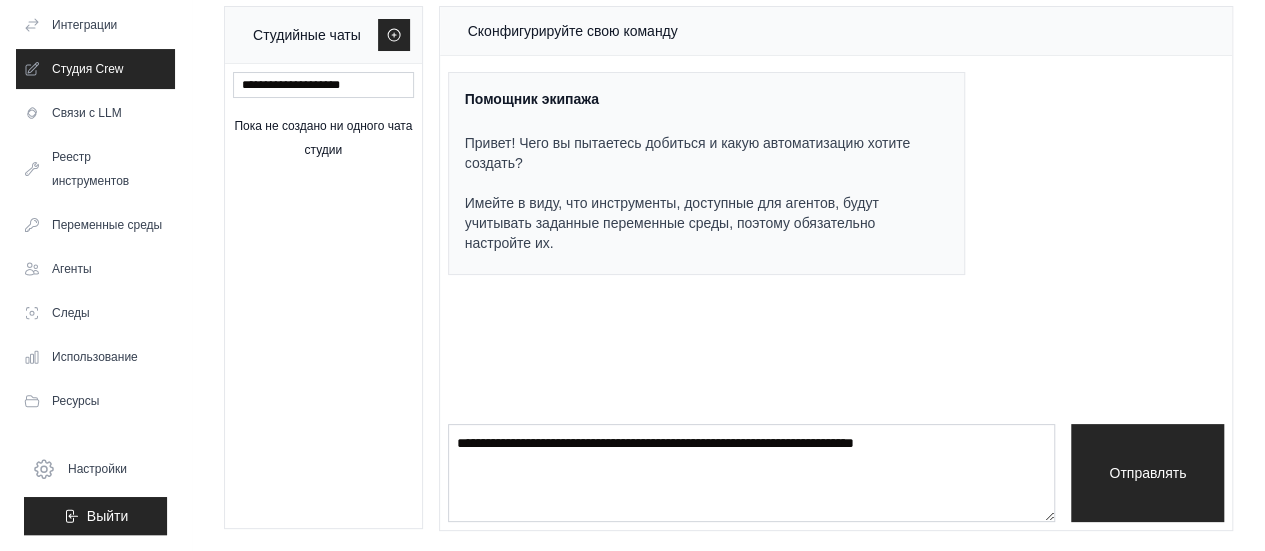 type 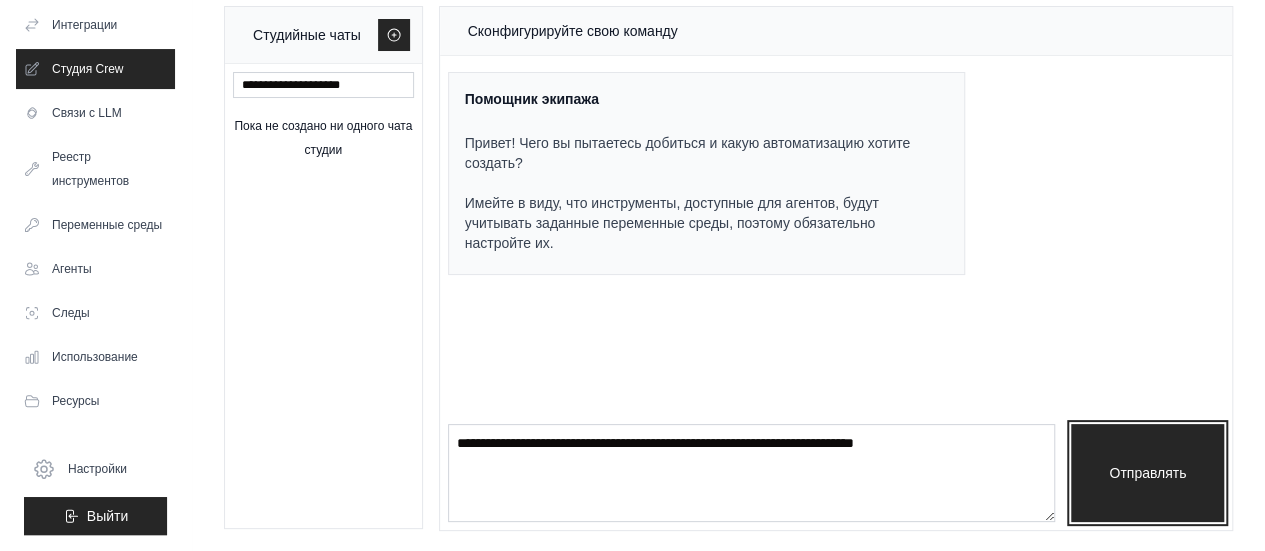 type 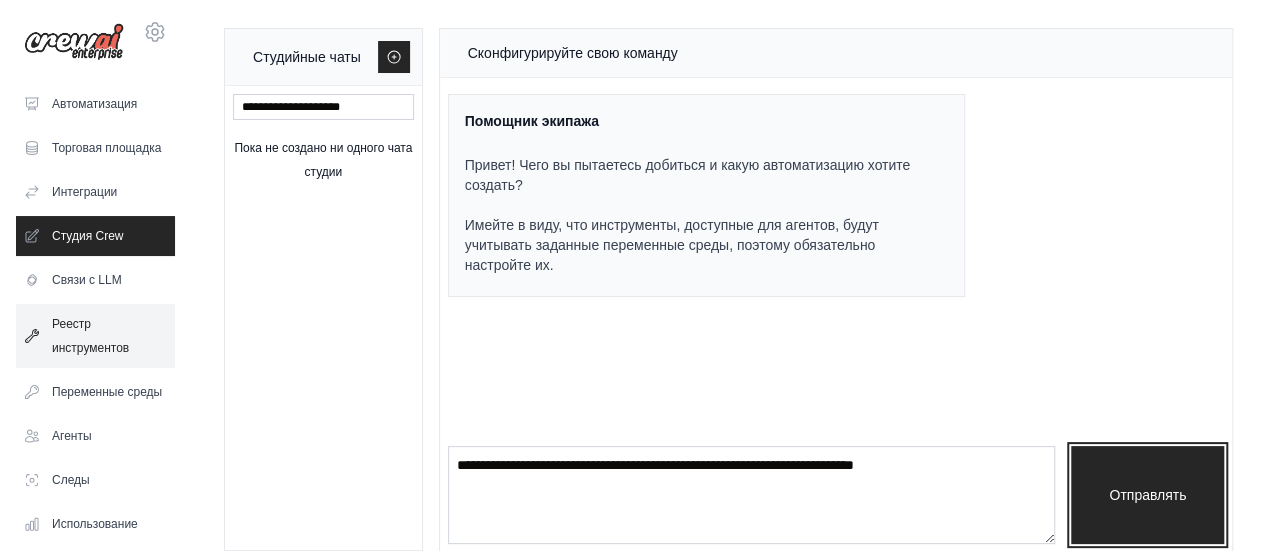 scroll, scrollTop: 130, scrollLeft: 0, axis: vertical 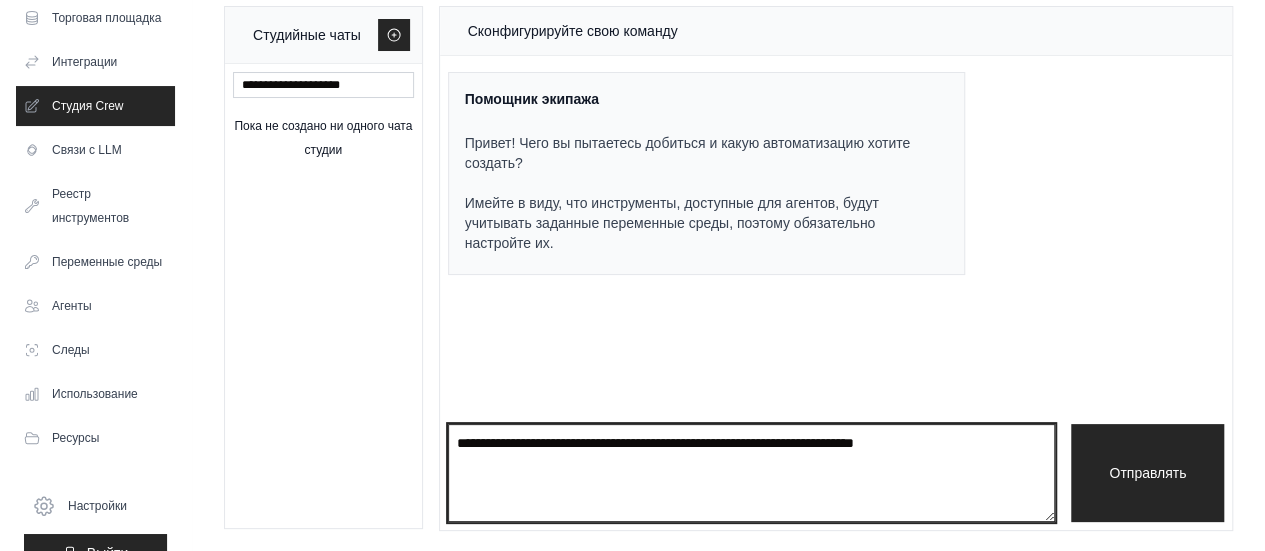 click at bounding box center [752, 473] 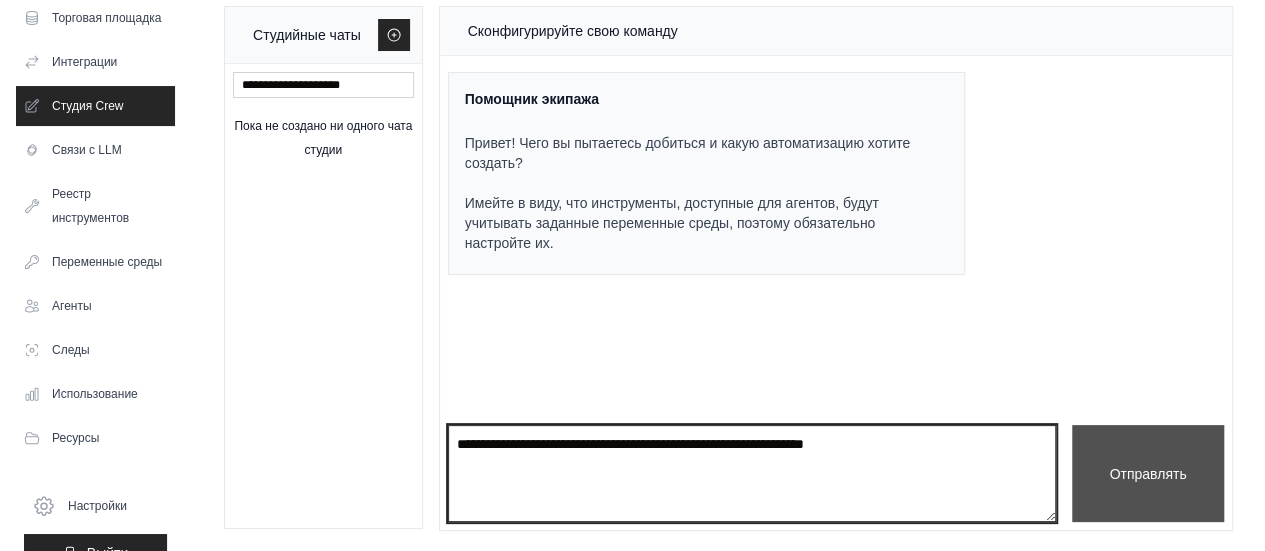 type on "**********" 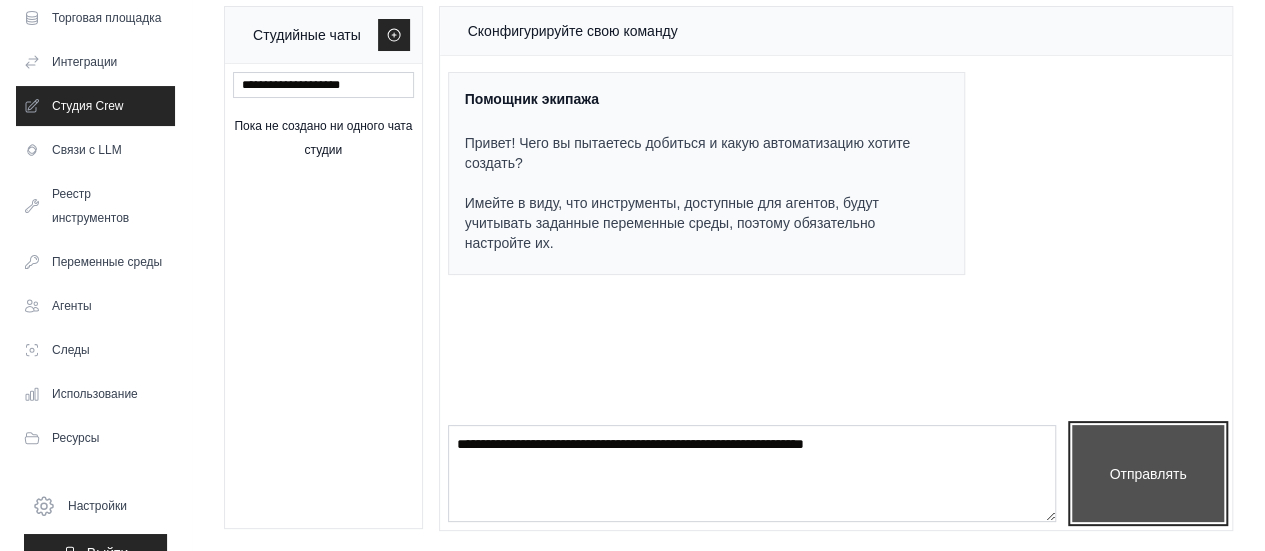 click on "Отправлять" at bounding box center [1147, 474] 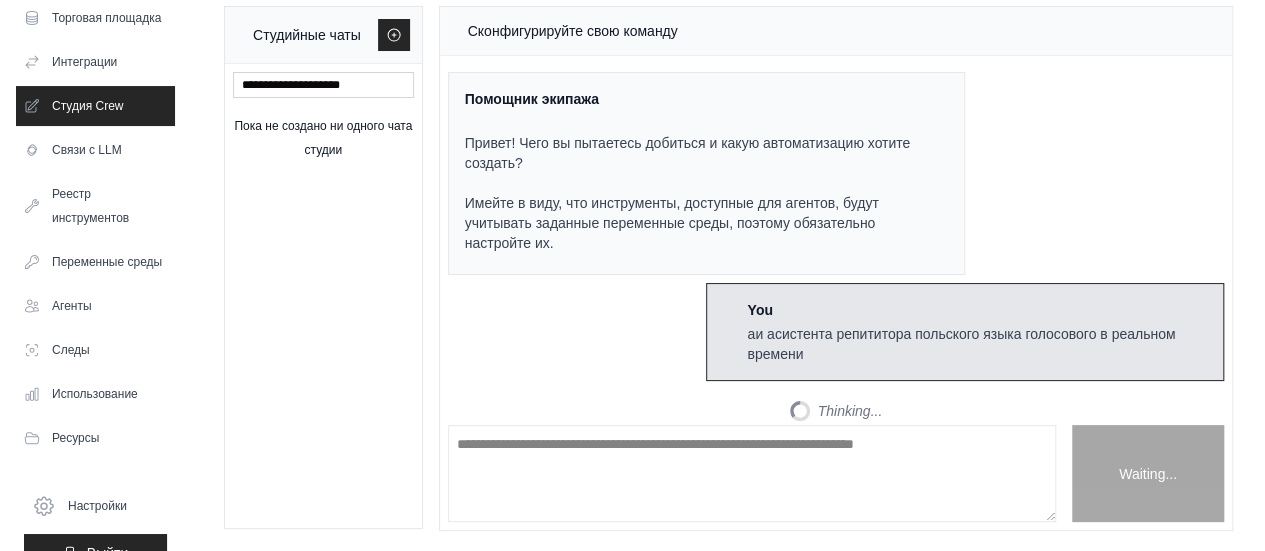 scroll, scrollTop: 14, scrollLeft: 0, axis: vertical 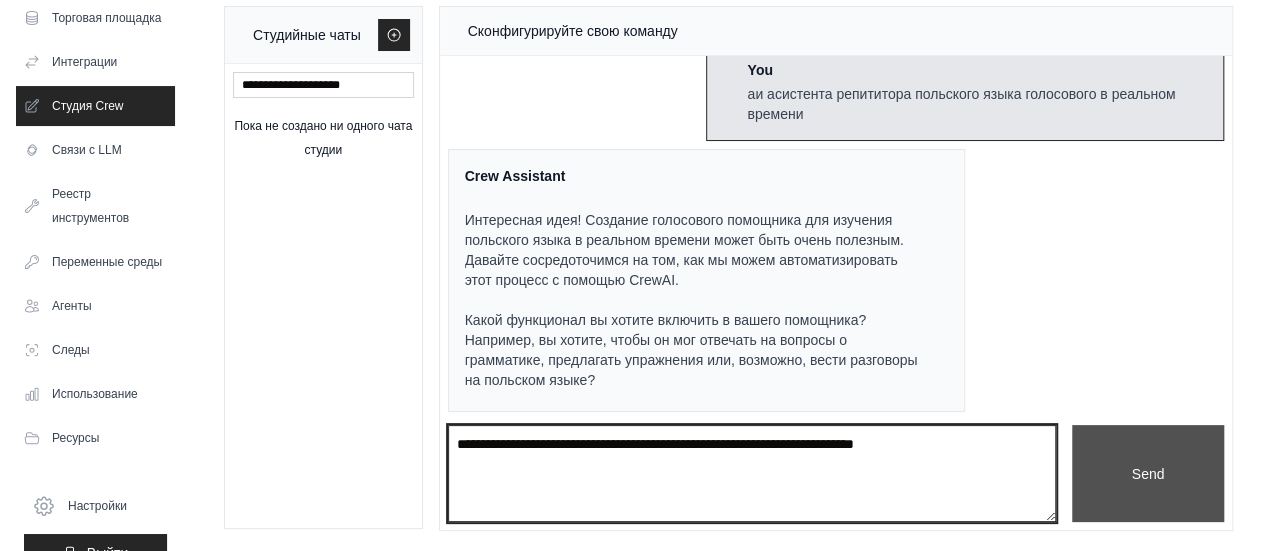 click at bounding box center [752, 473] 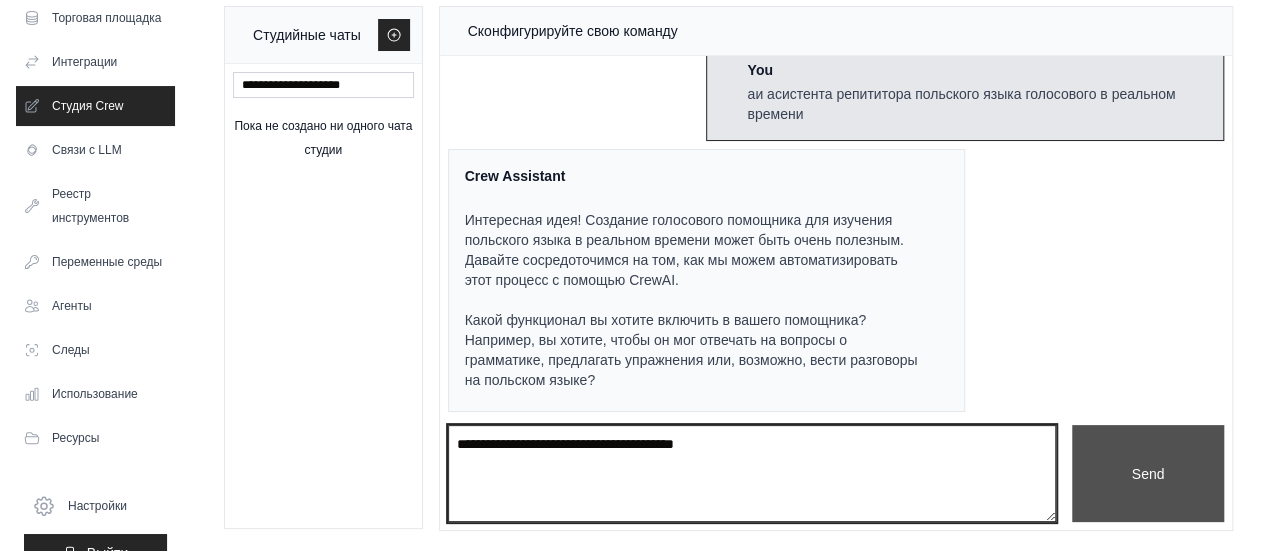 type on "**********" 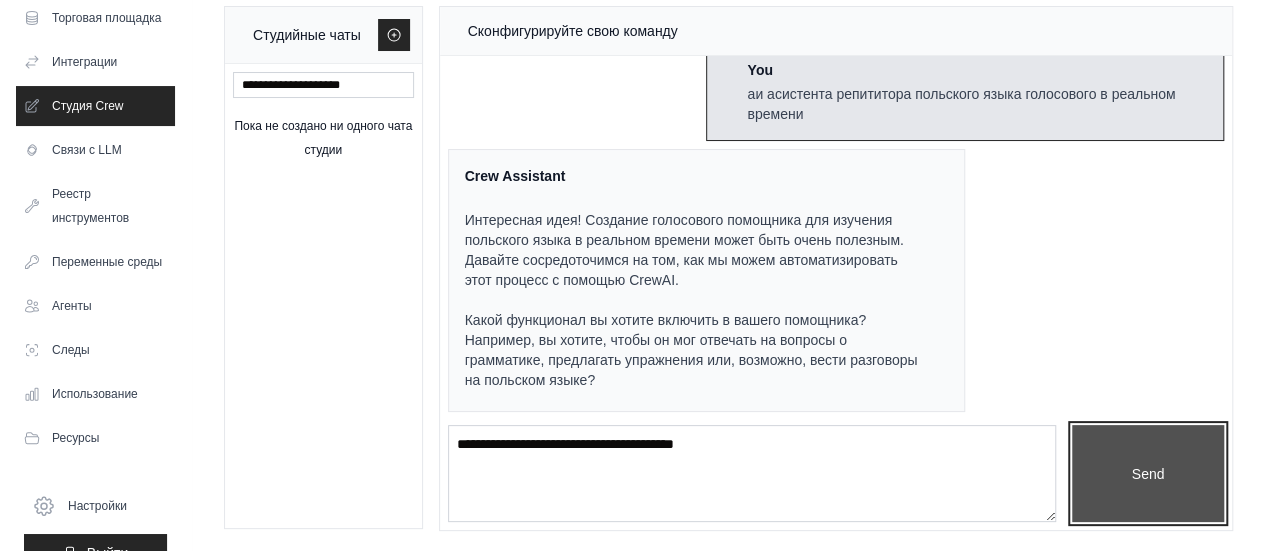 click on "Send" at bounding box center [1148, 473] 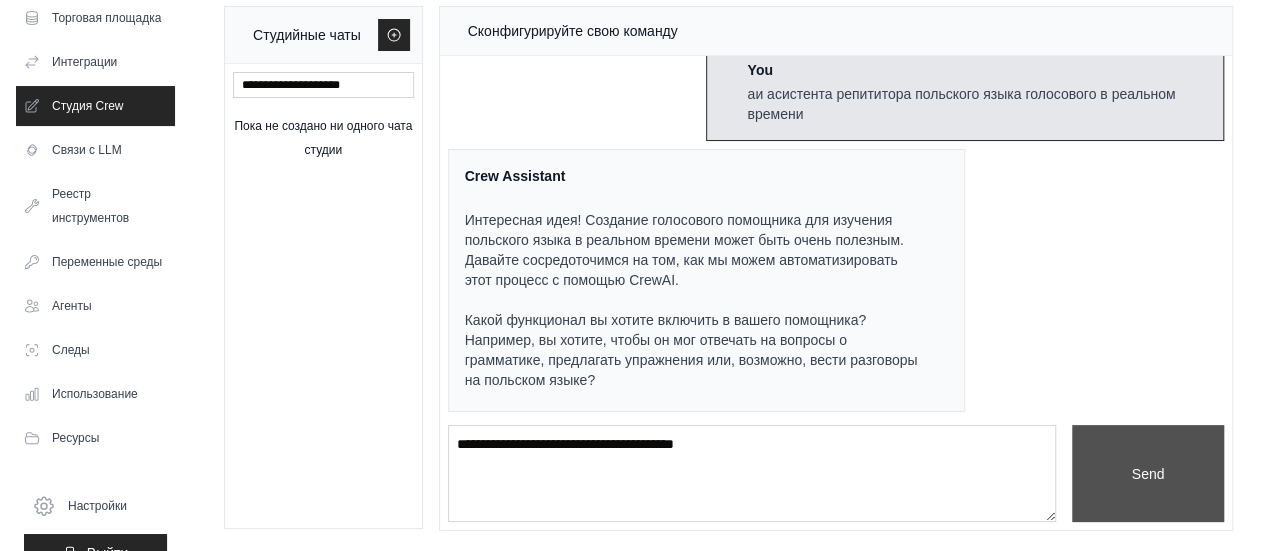 type 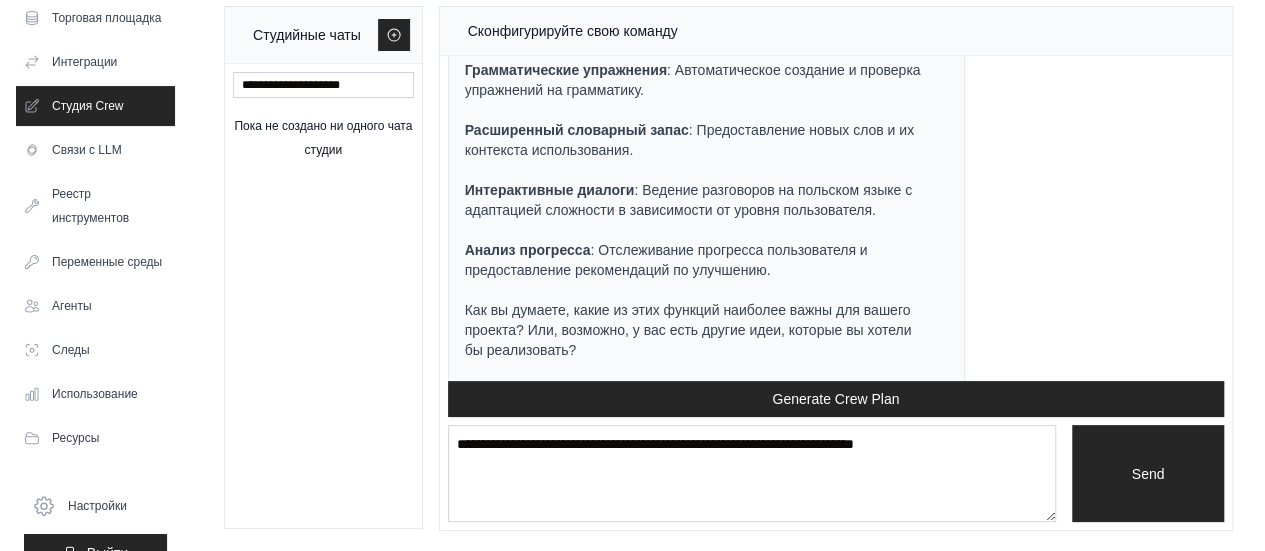 scroll, scrollTop: 960, scrollLeft: 0, axis: vertical 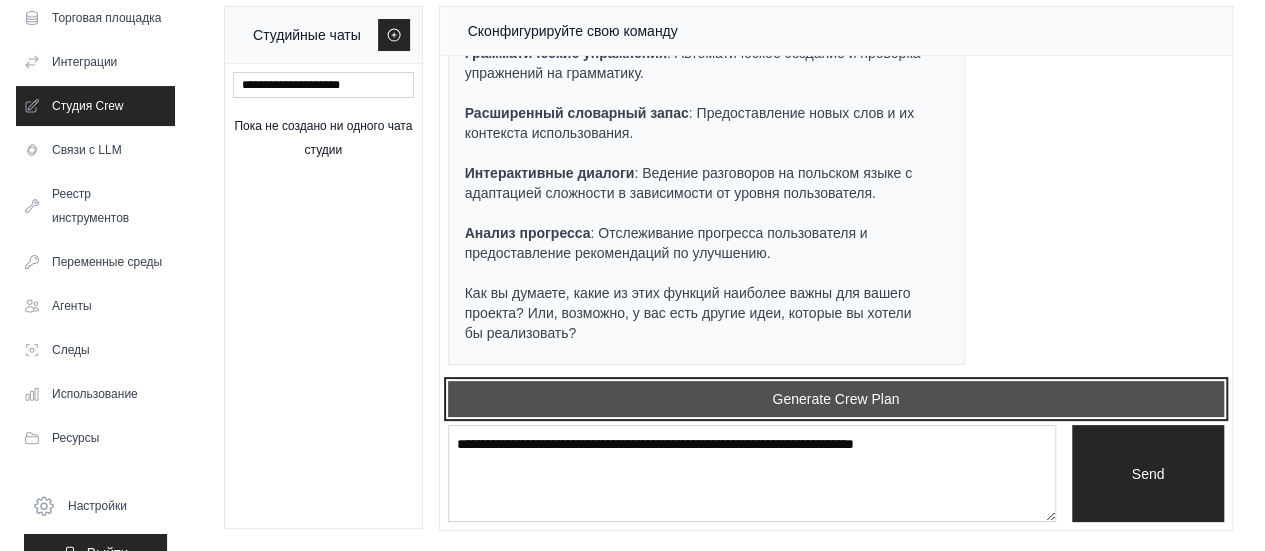click on "Generate Crew Plan" at bounding box center [836, 399] 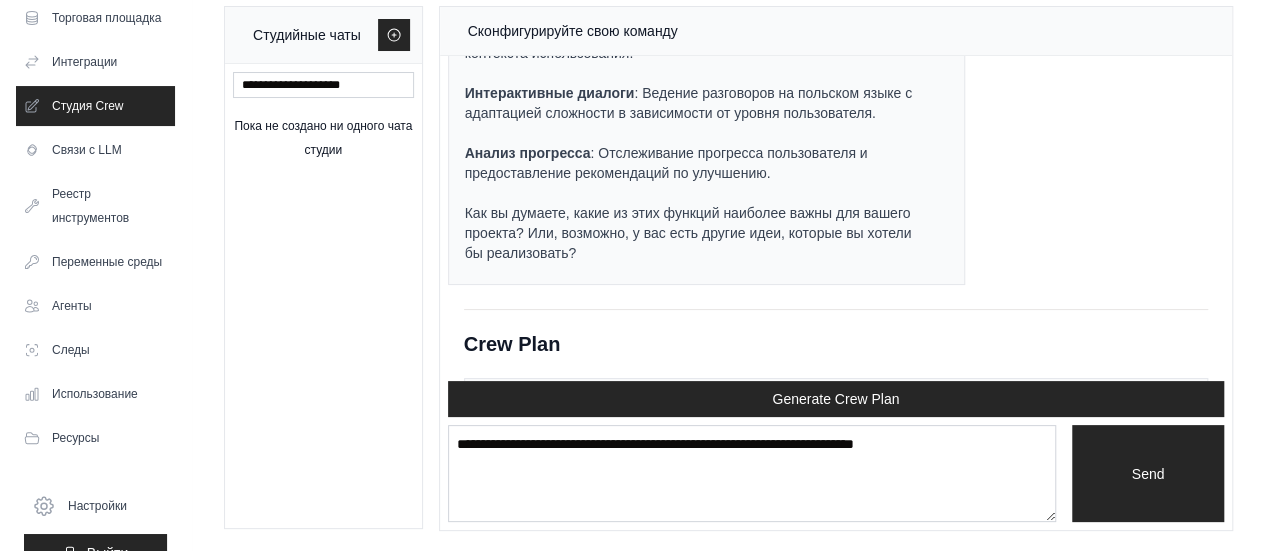 scroll, scrollTop: 2237, scrollLeft: 0, axis: vertical 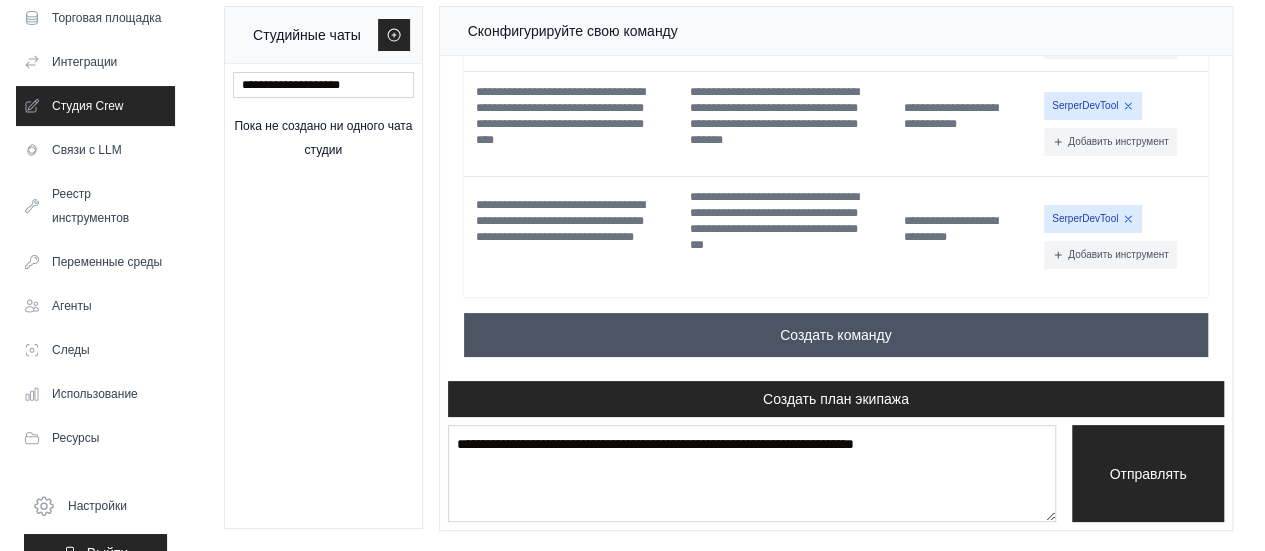 click on "Создать команду" at bounding box center (835, 335) 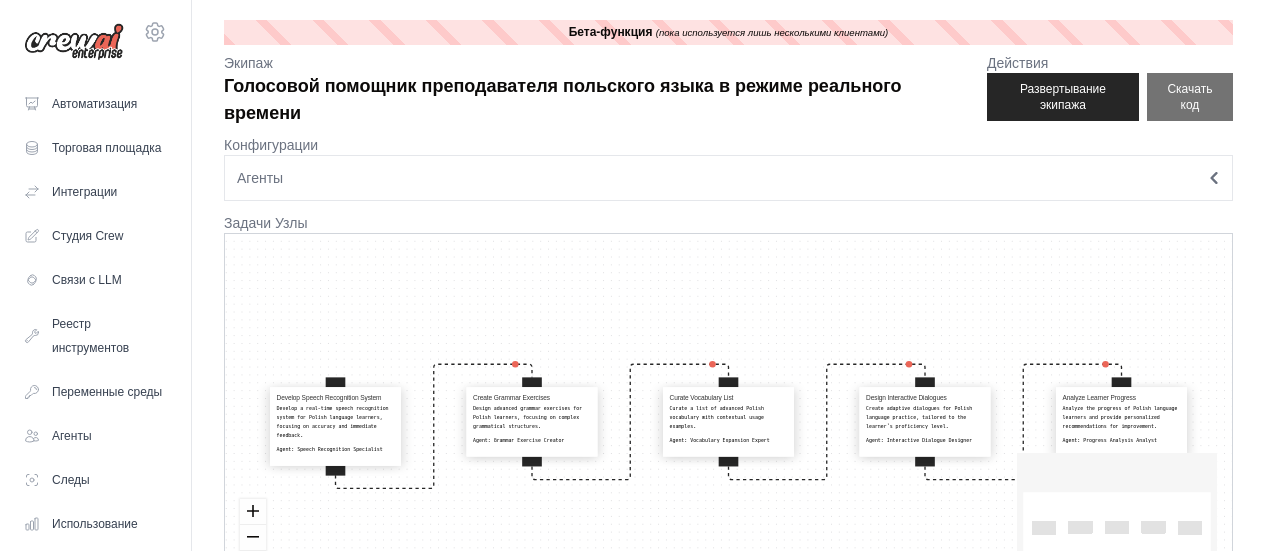 scroll, scrollTop: 0, scrollLeft: 0, axis: both 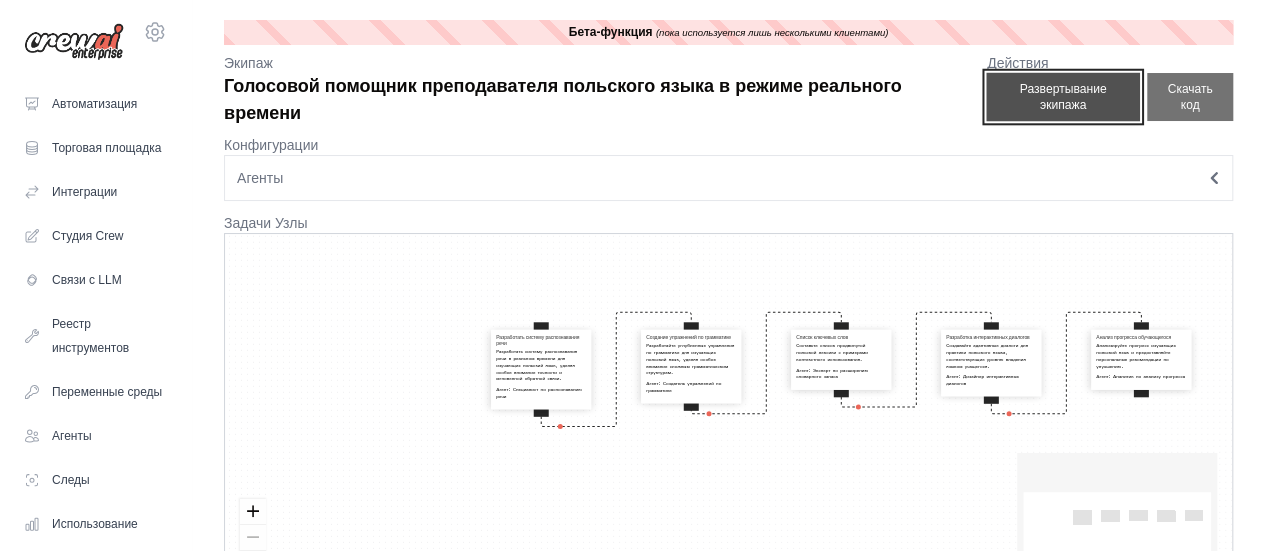 click on "Развертывание экипажа" at bounding box center (1062, 97) 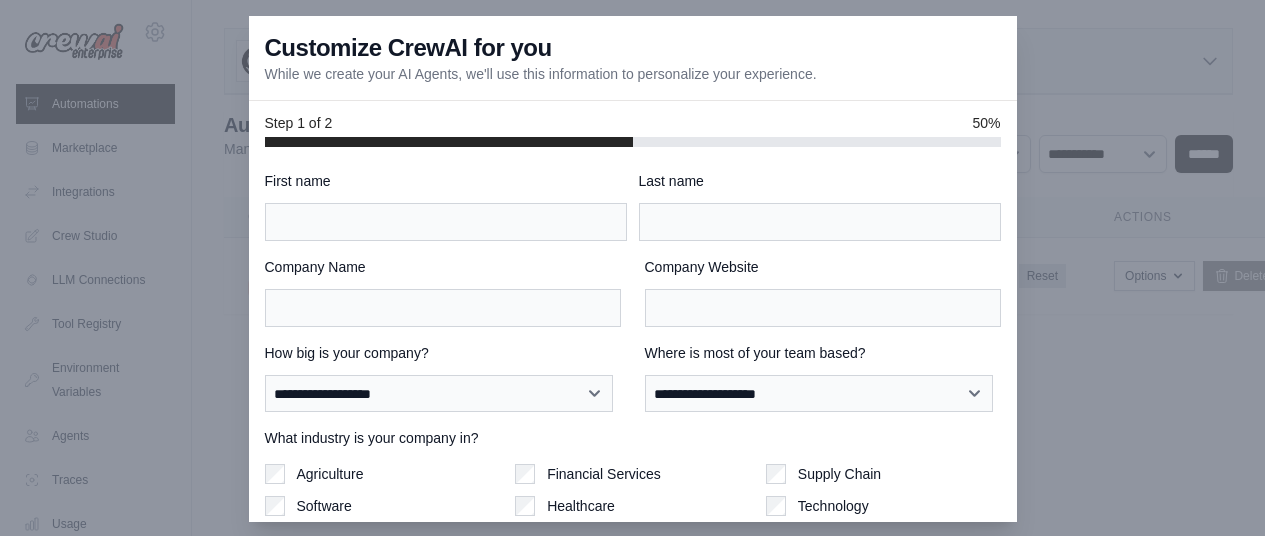 scroll, scrollTop: 0, scrollLeft: 0, axis: both 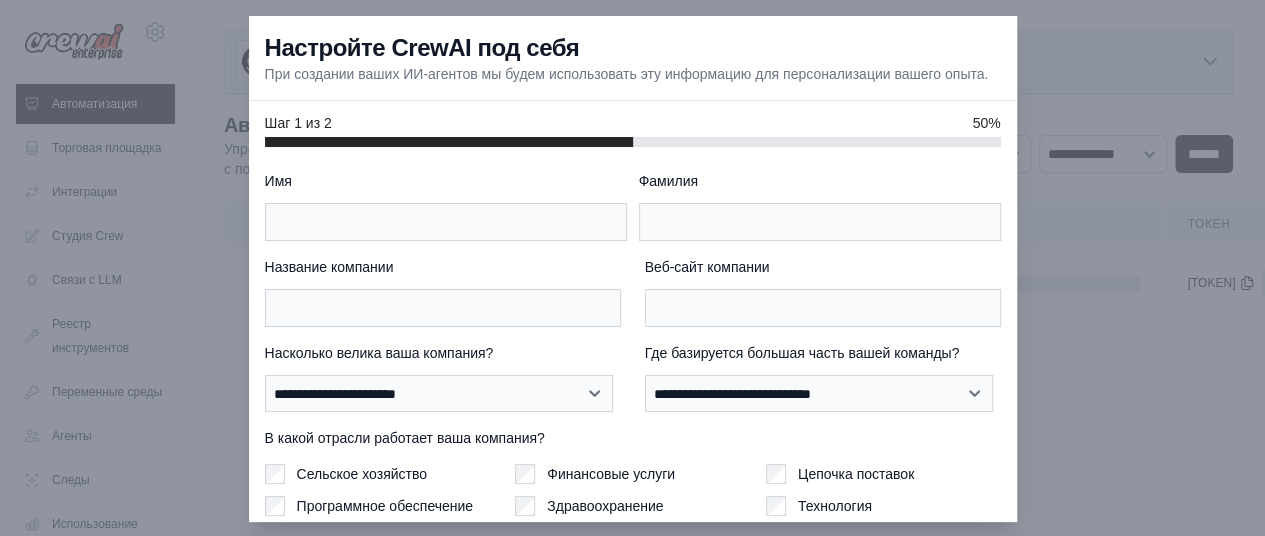 click at bounding box center [632, 268] 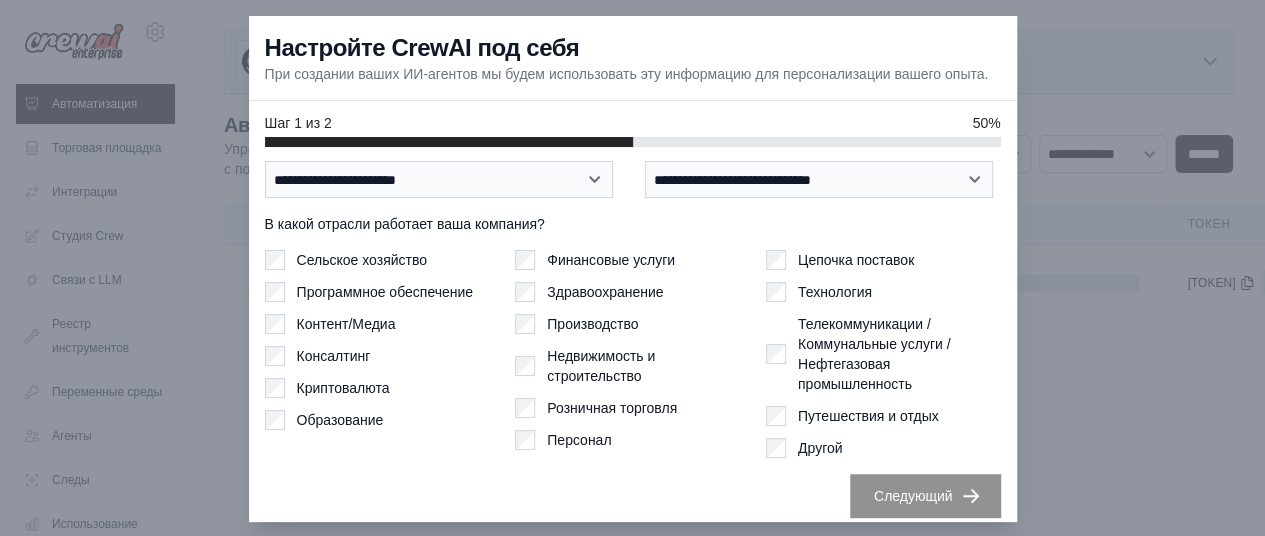 scroll, scrollTop: 0, scrollLeft: 0, axis: both 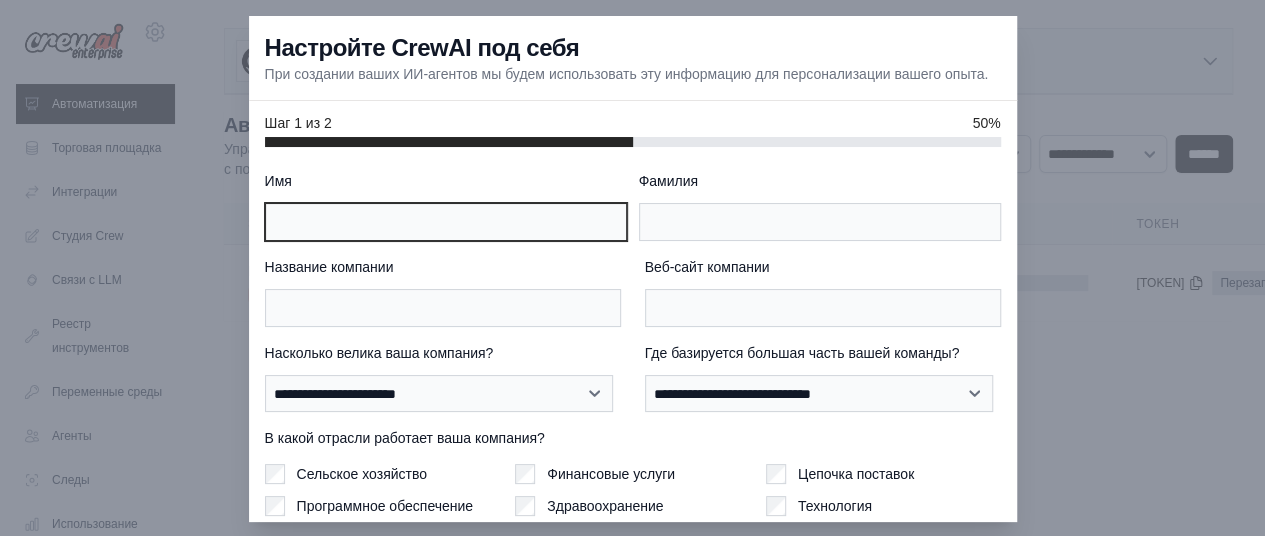 click on "Имя" at bounding box center [446, 222] 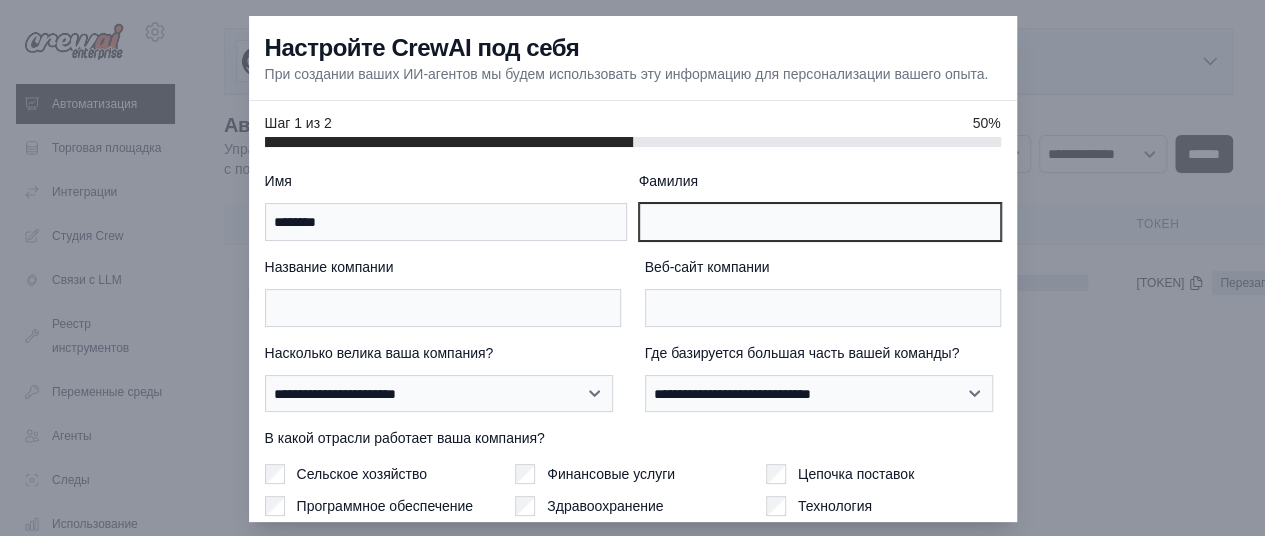 type on "**********" 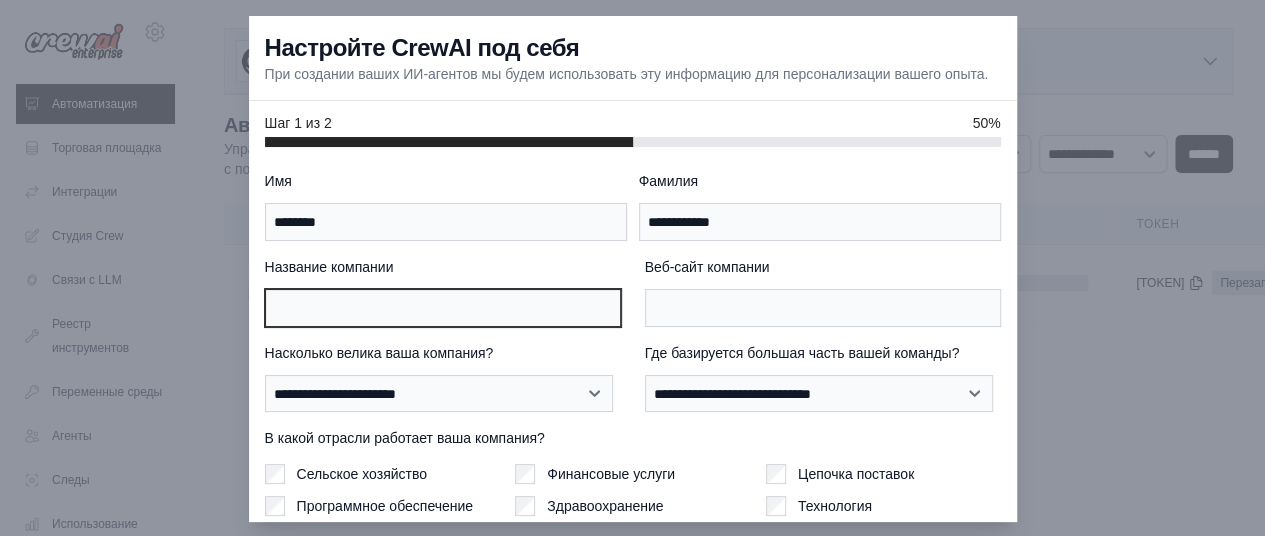 click on "Название компании" at bounding box center (443, 308) 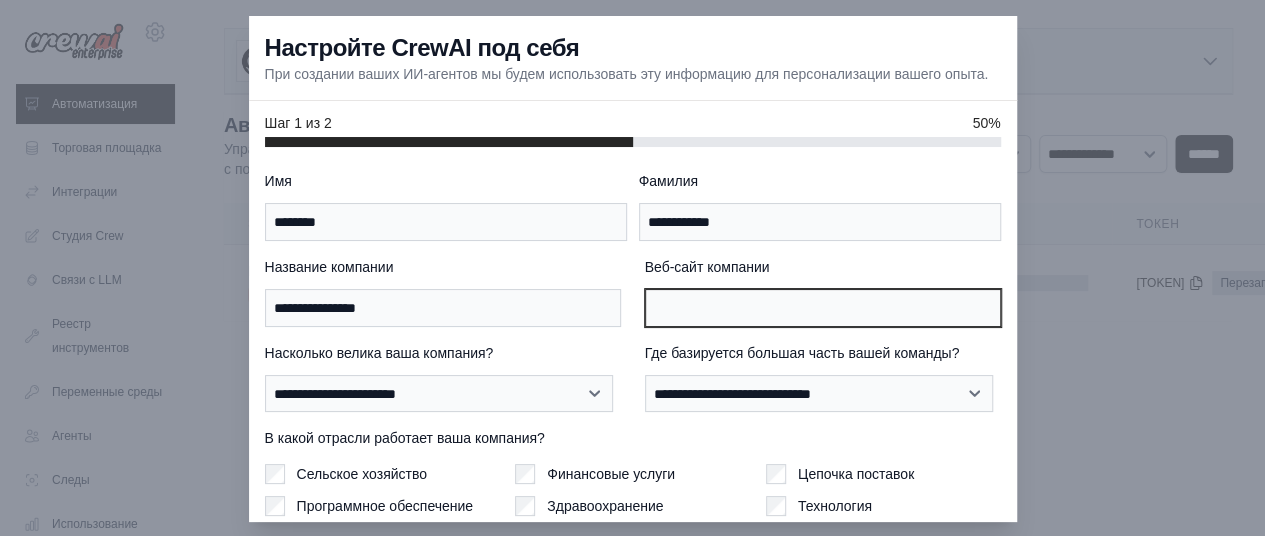 type on "**********" 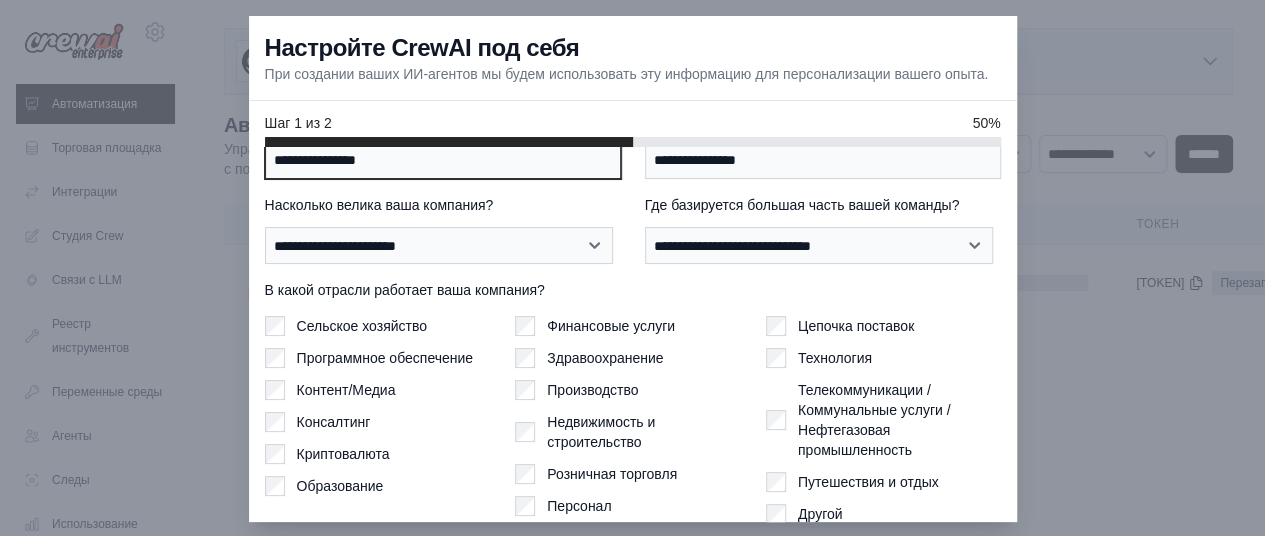 scroll, scrollTop: 214, scrollLeft: 0, axis: vertical 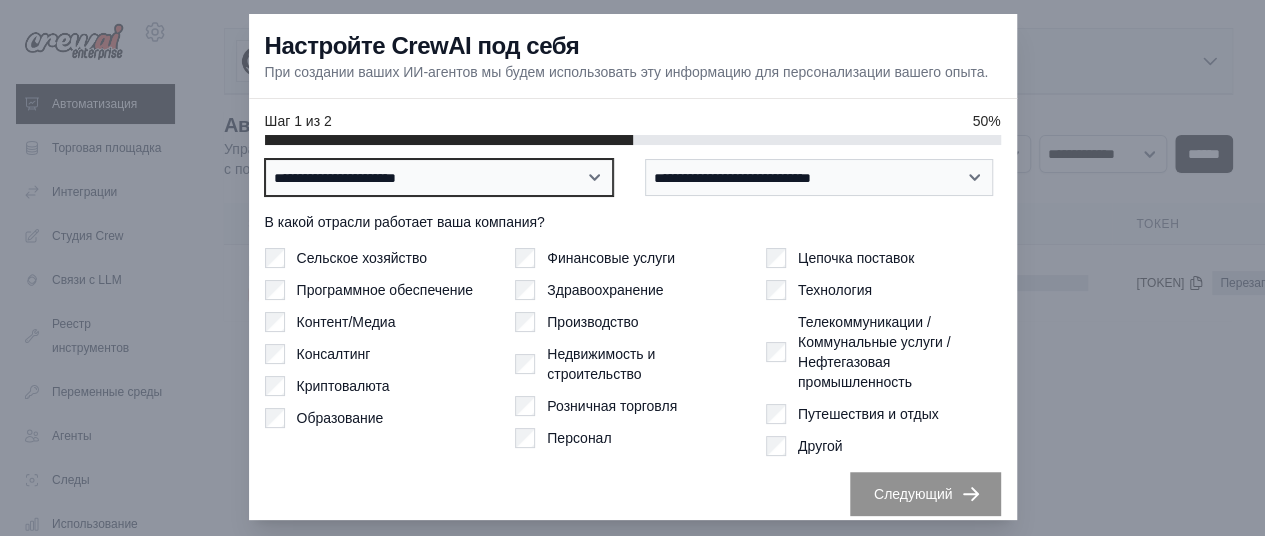 click on "**********" at bounding box center [439, 177] 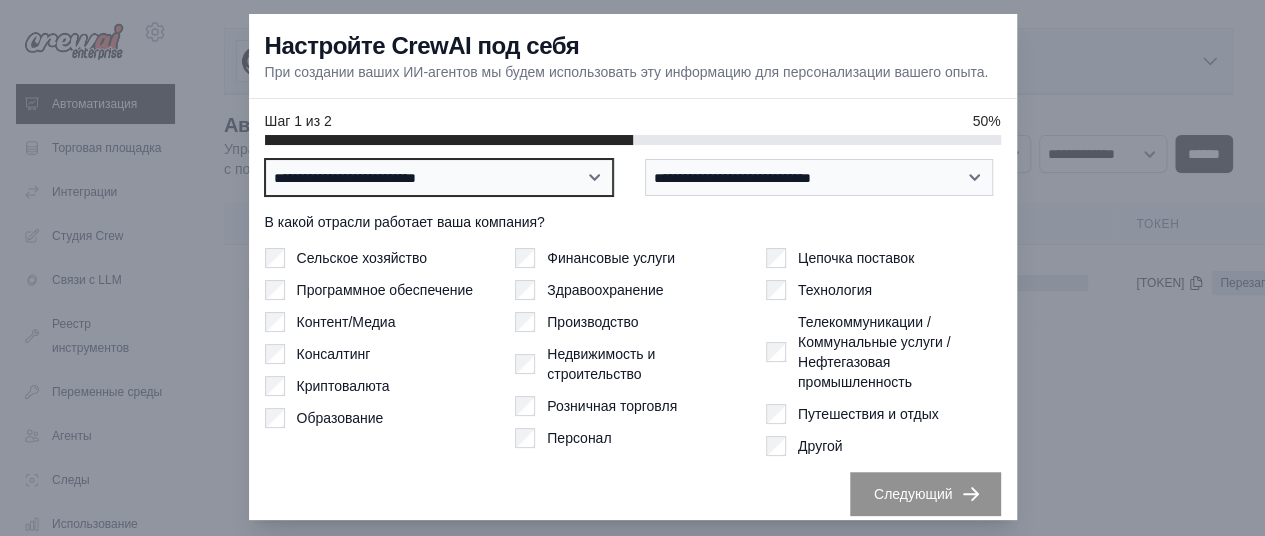 click on "**********" at bounding box center (439, 177) 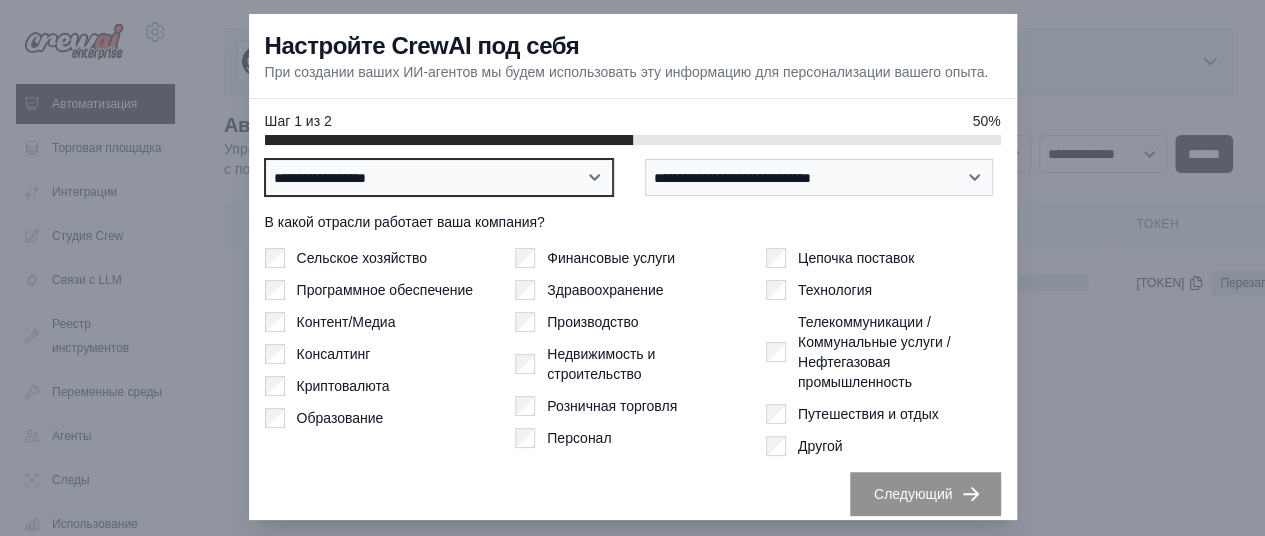 click on "**********" at bounding box center [439, 177] 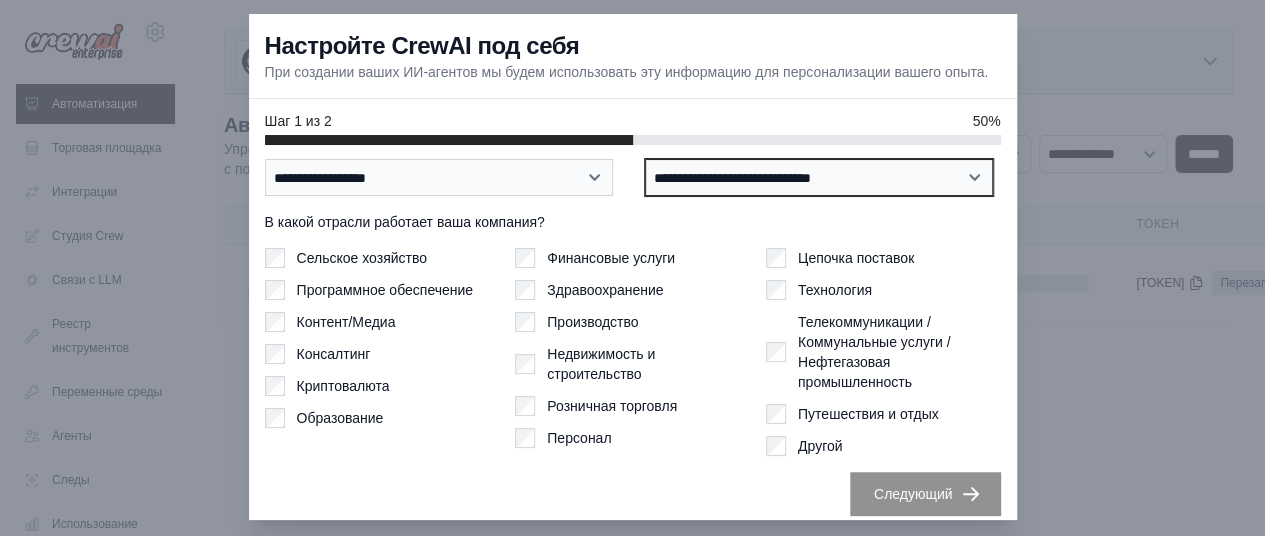 click on "**********" at bounding box center (819, 177) 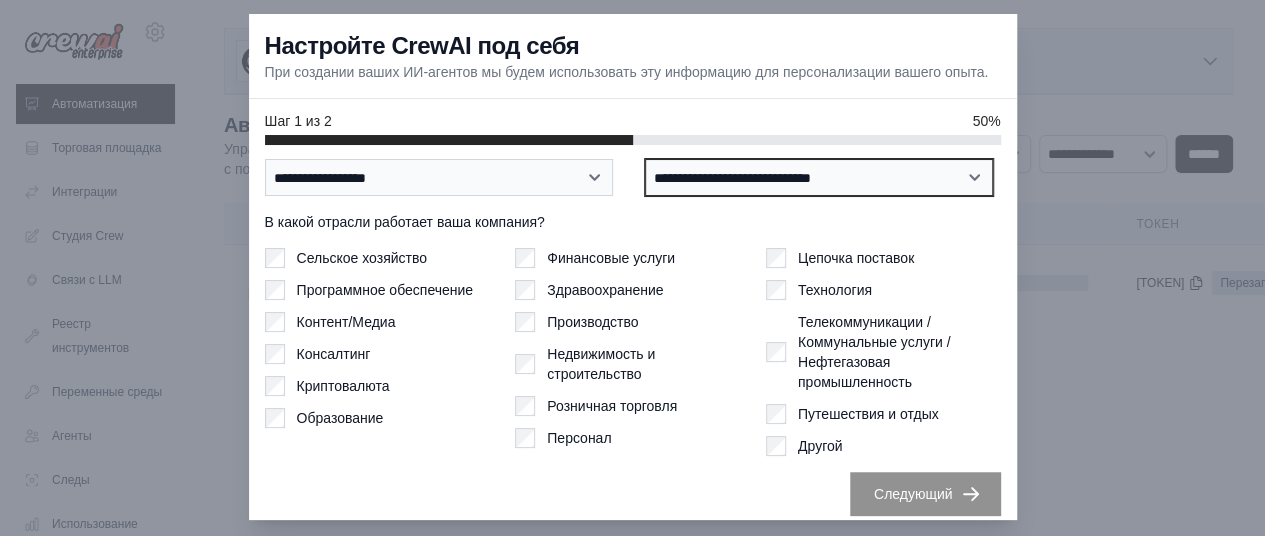 select on "******" 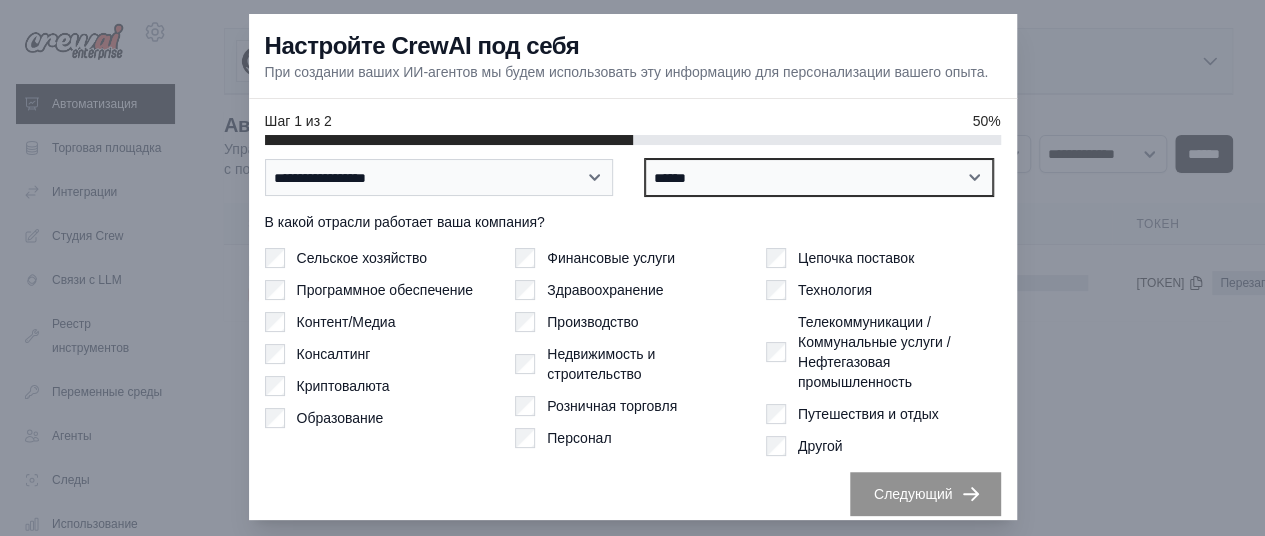 click on "**********" at bounding box center [819, 177] 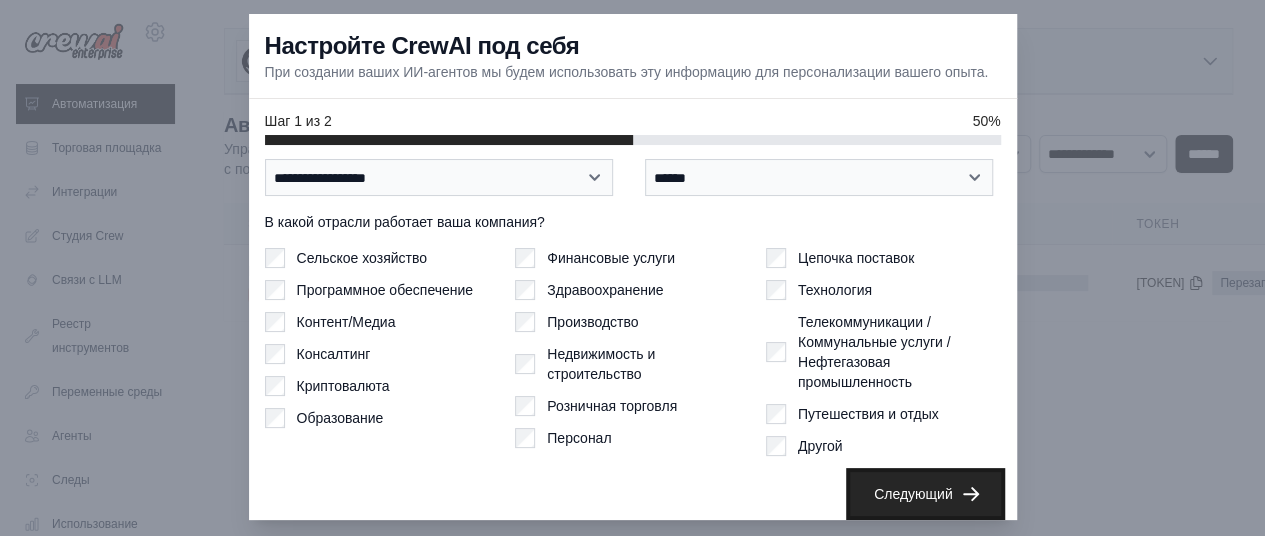click on "Следующий" at bounding box center (925, 494) 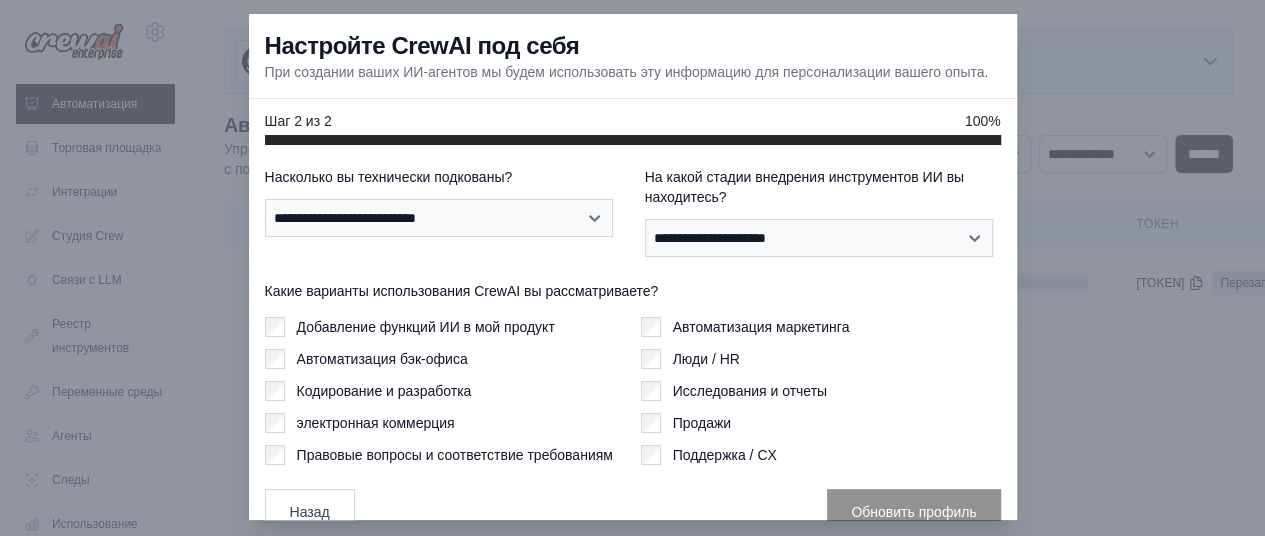 scroll, scrollTop: 0, scrollLeft: 0, axis: both 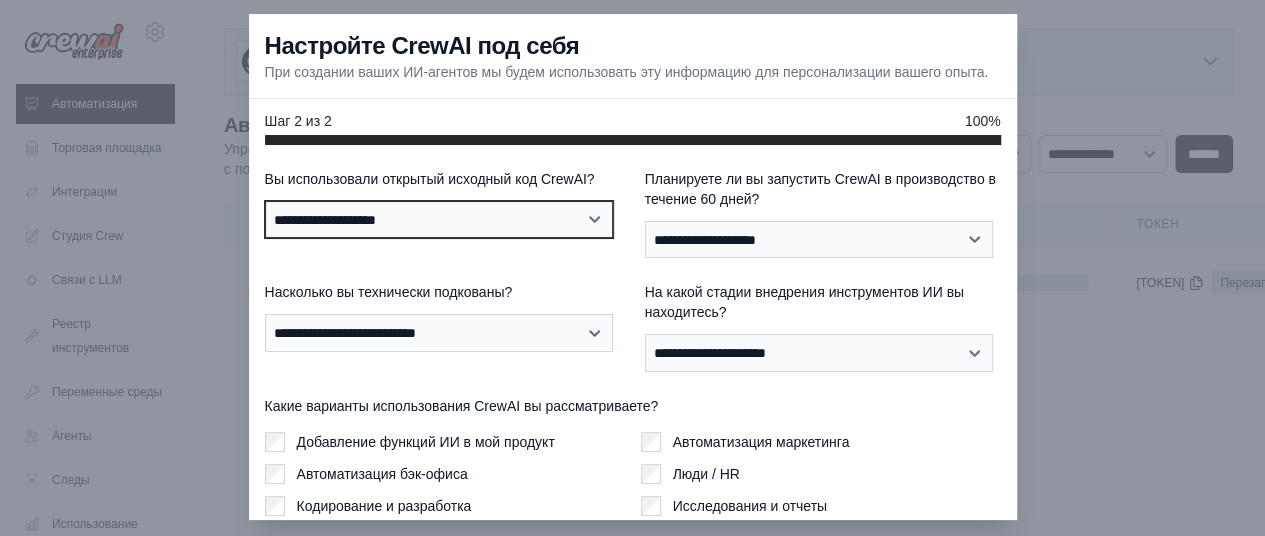 click on "**********" at bounding box center [439, 219] 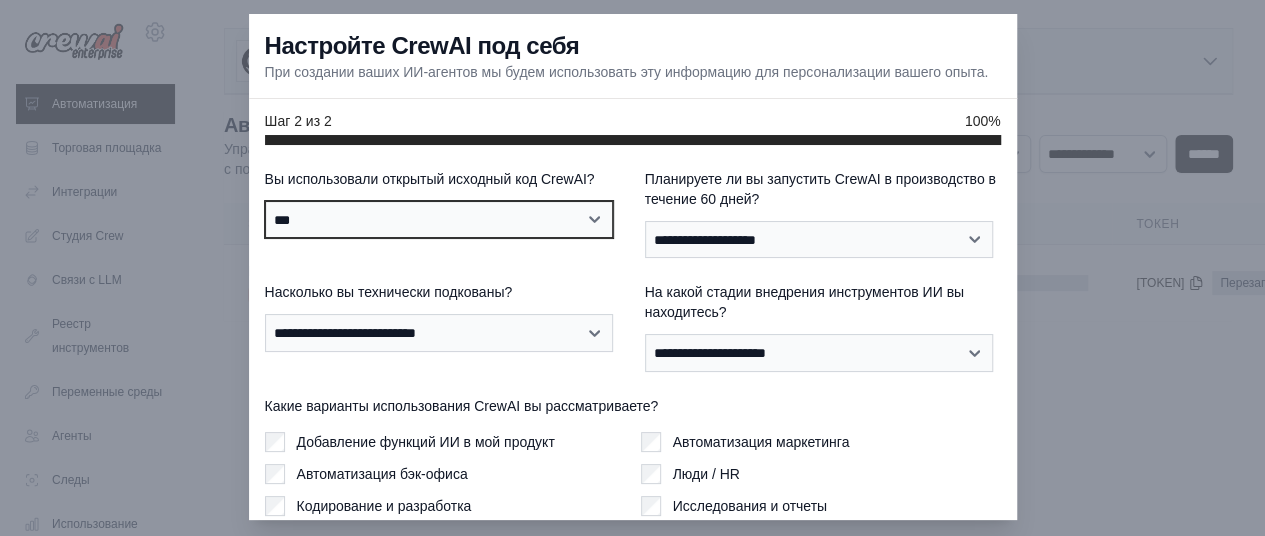 click on "**********" at bounding box center (439, 219) 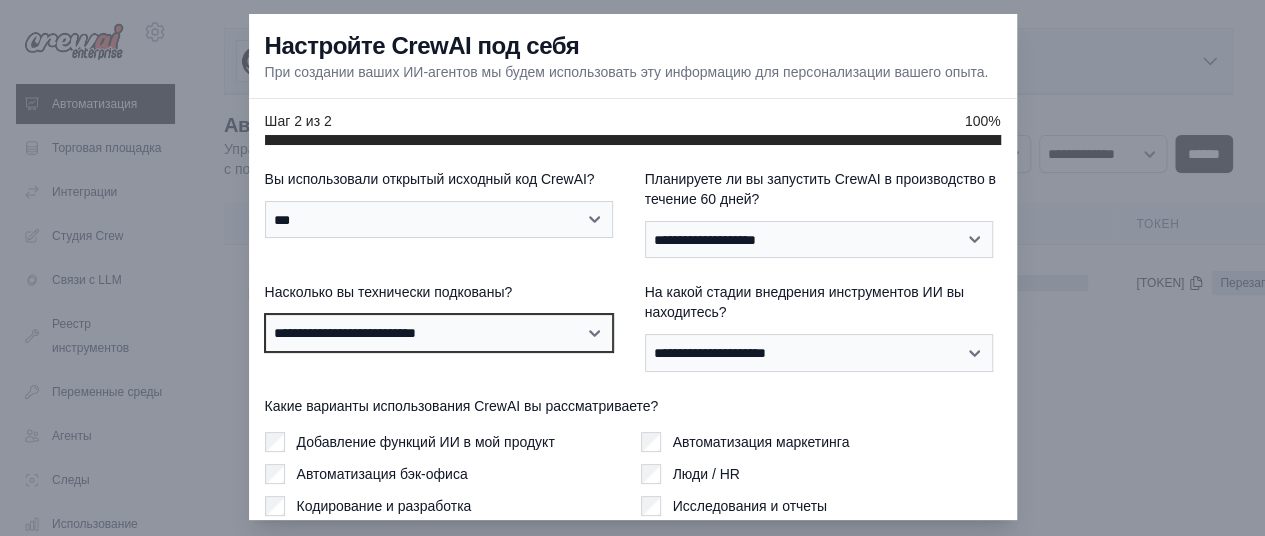 click on "**********" at bounding box center (439, 332) 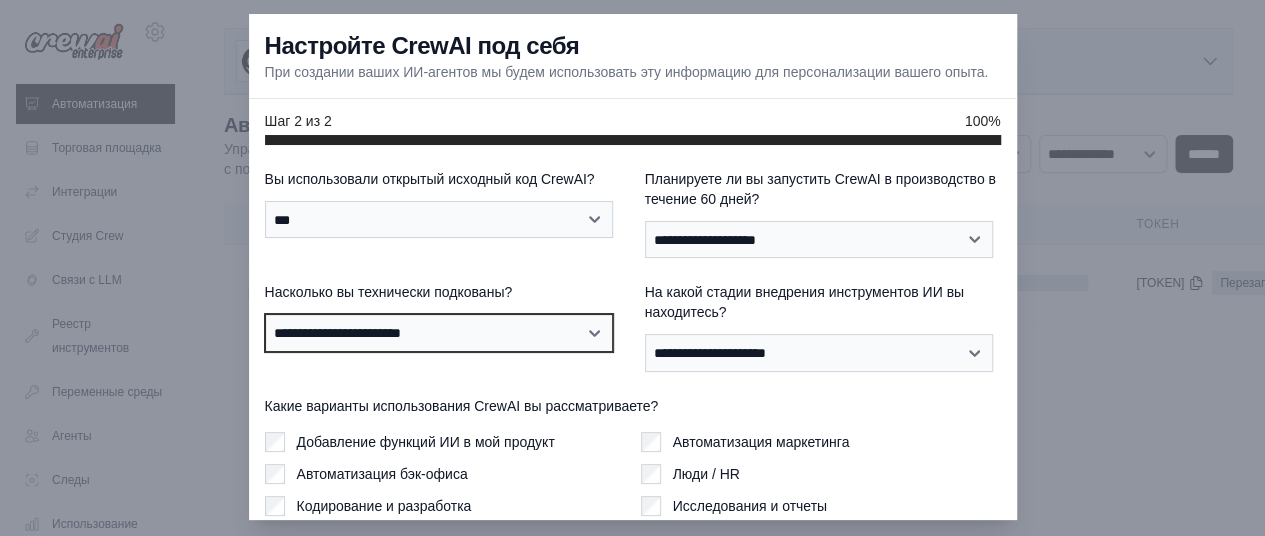 click on "**********" at bounding box center (439, 332) 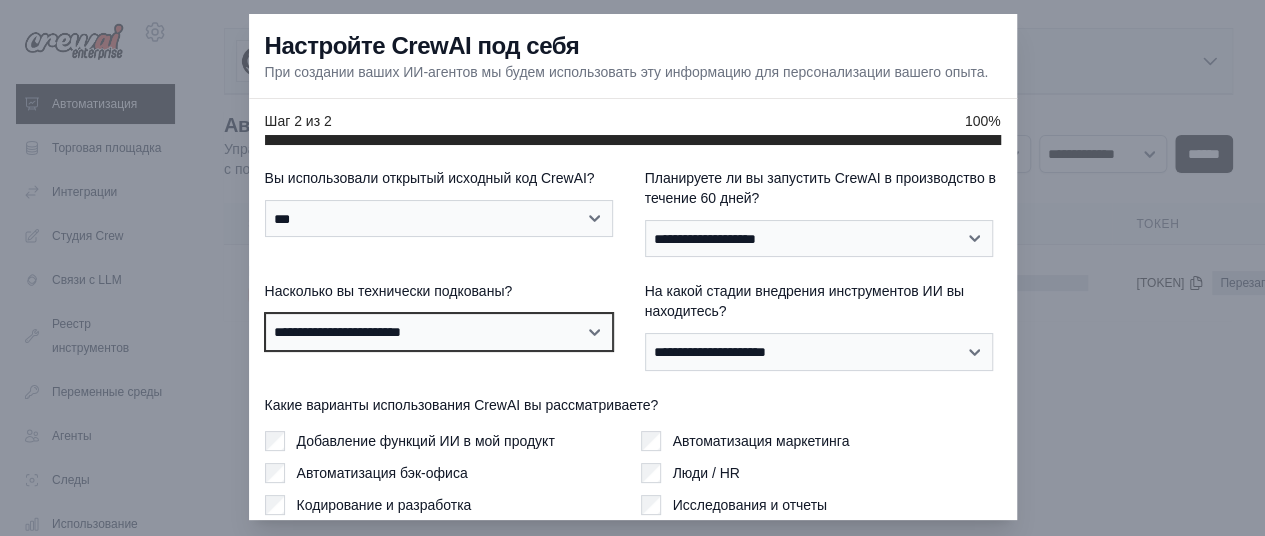 scroll, scrollTop: 0, scrollLeft: 0, axis: both 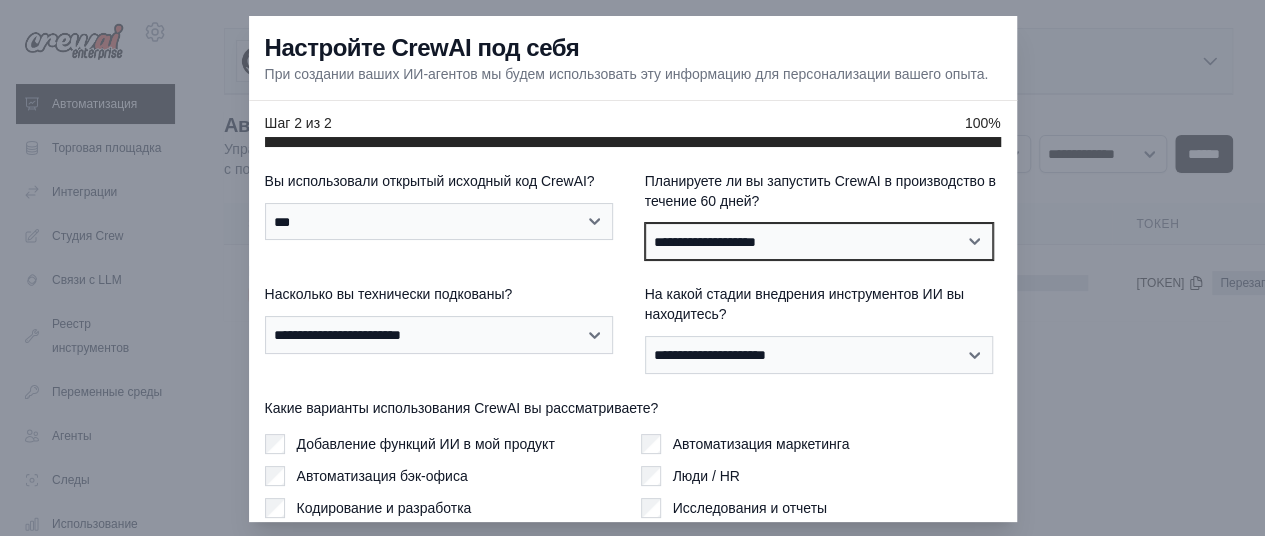 click on "**********" at bounding box center (819, 241) 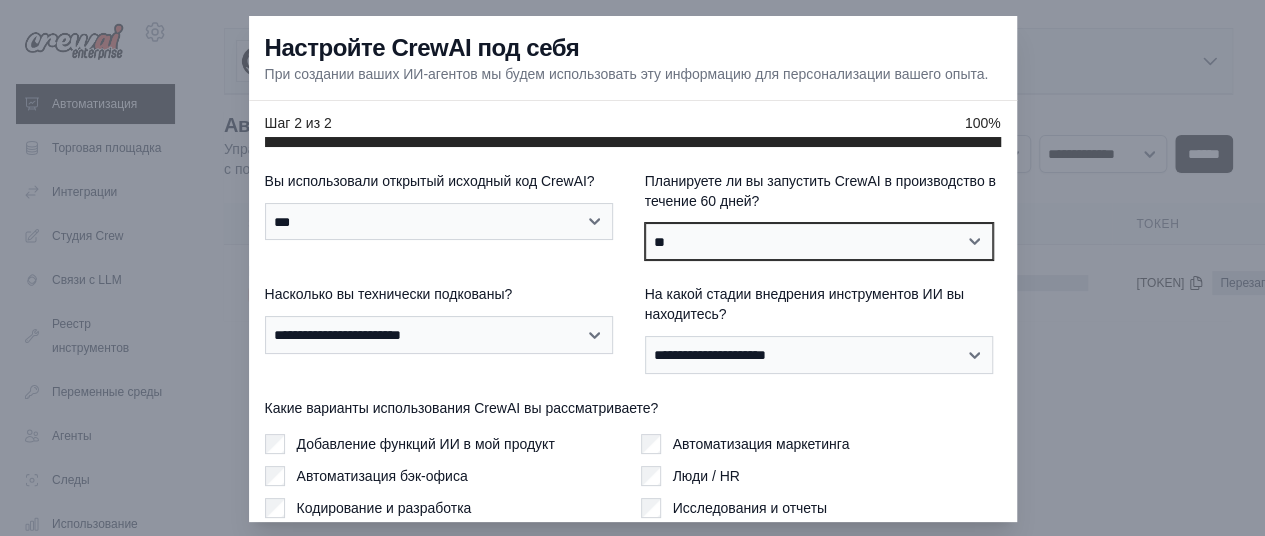 click on "**********" at bounding box center (819, 241) 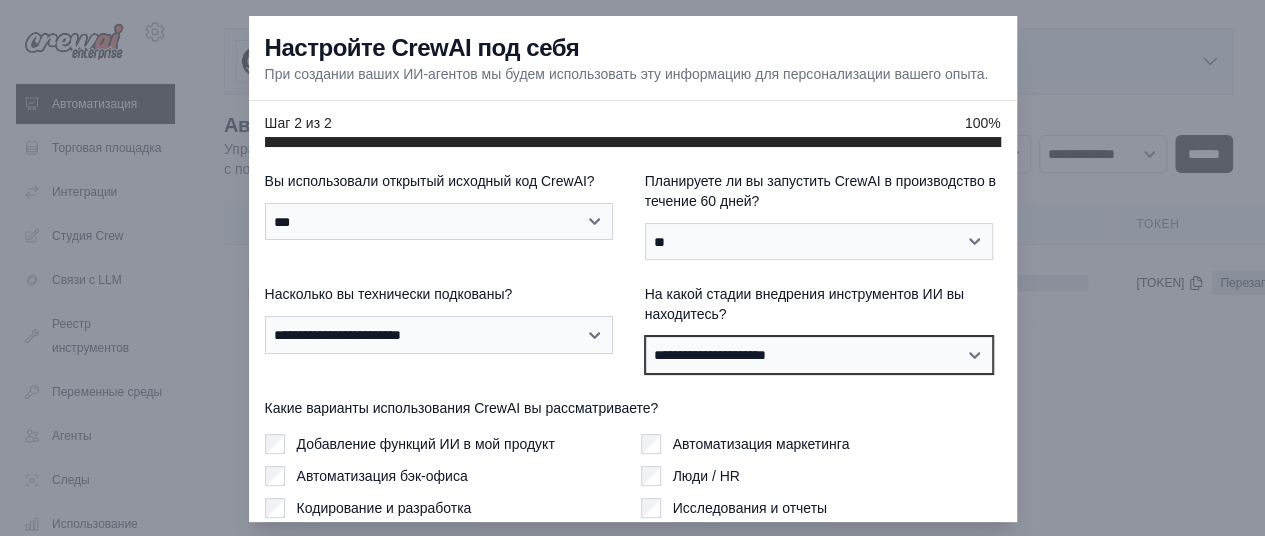click on "**********" at bounding box center (819, 354) 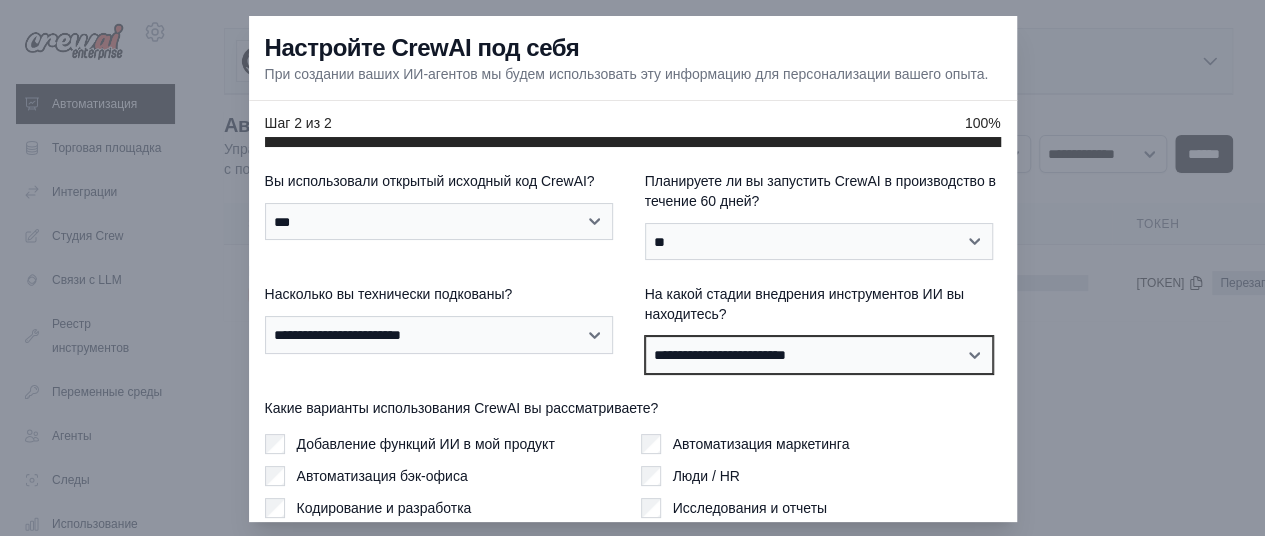 click on "**********" at bounding box center [819, 354] 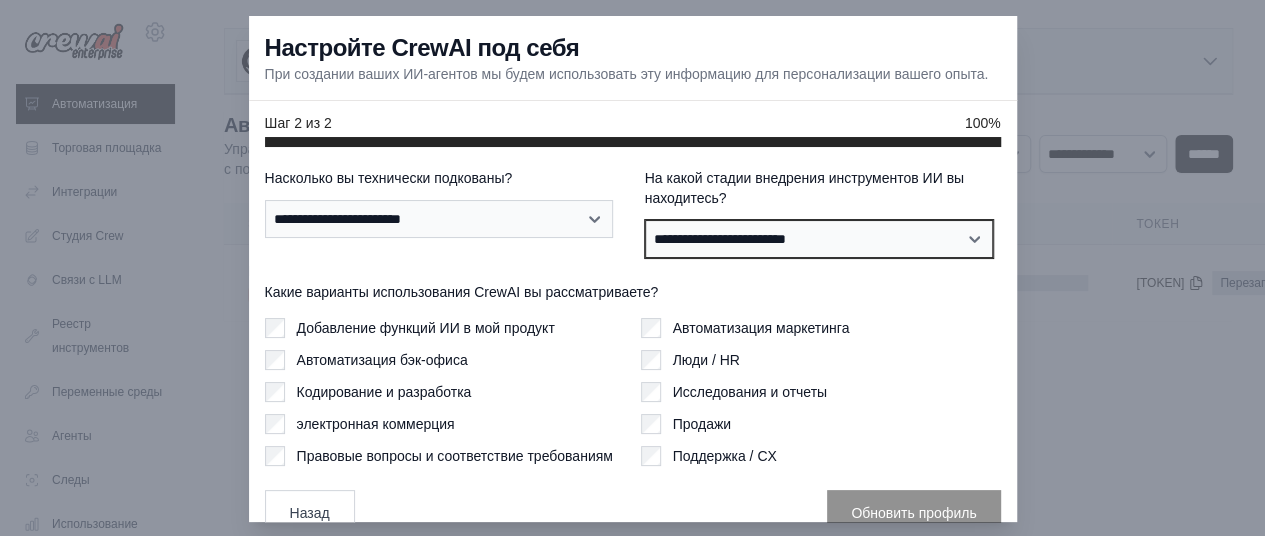 scroll, scrollTop: 134, scrollLeft: 0, axis: vertical 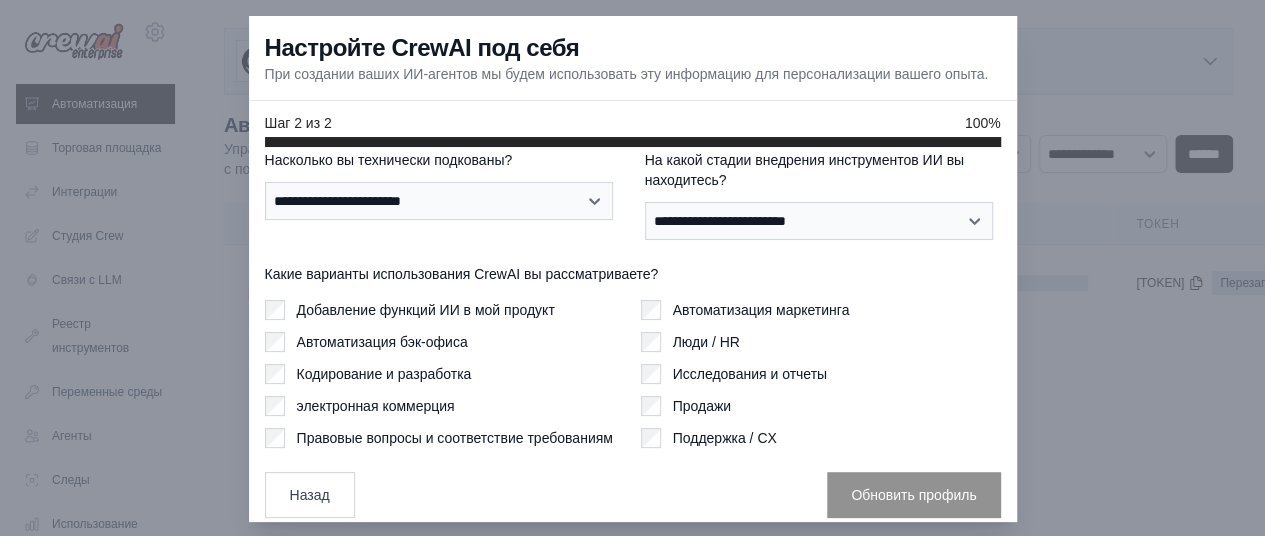 click on "Добавление функций ИИ в мой продукт" at bounding box center (445, 310) 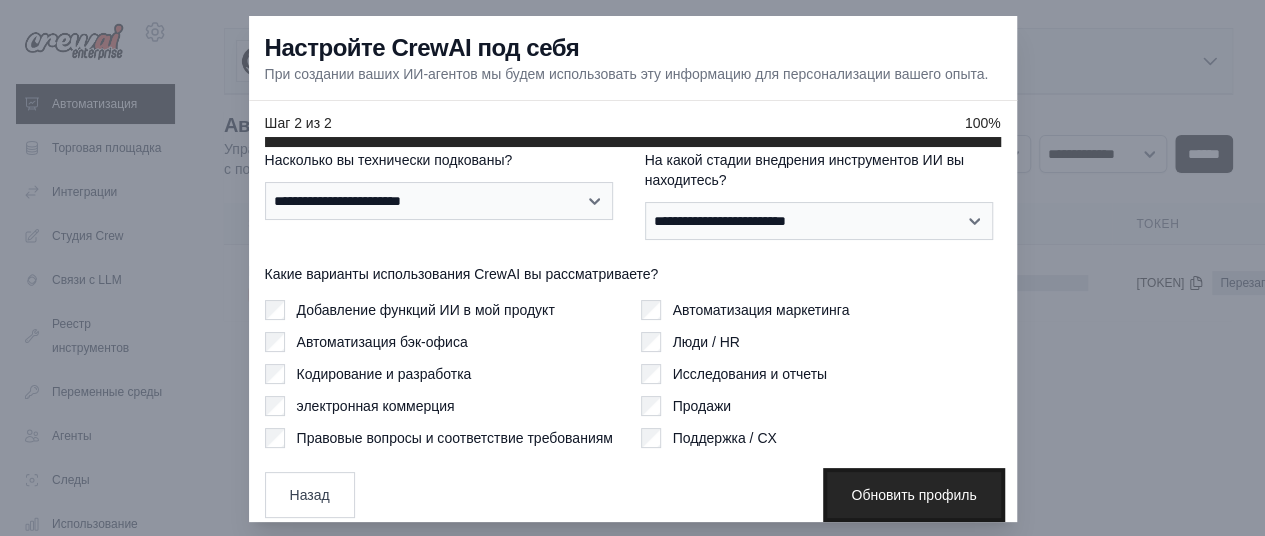 click on "Обновить профиль" at bounding box center [913, 495] 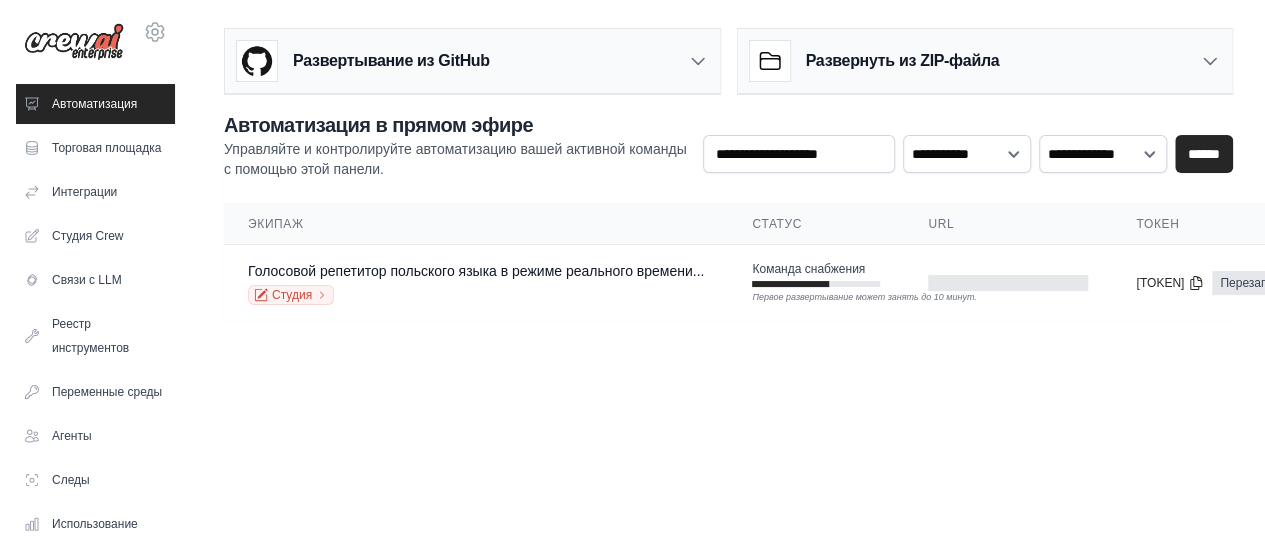 scroll, scrollTop: 15, scrollLeft: 0, axis: vertical 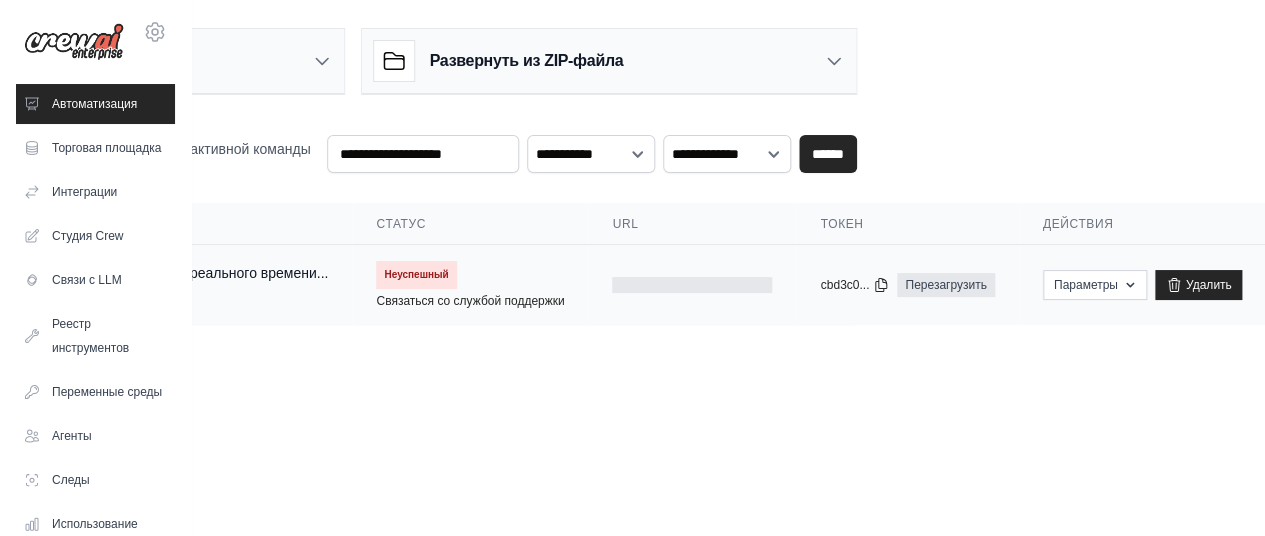 click on "Неуспешный" at bounding box center (416, 274) 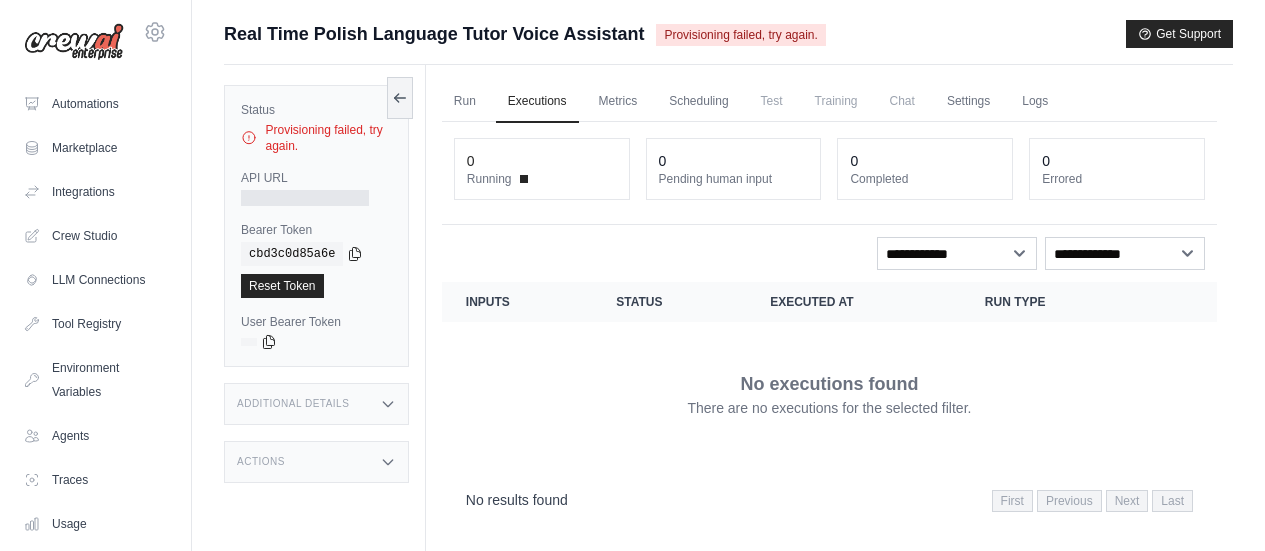 scroll, scrollTop: 0, scrollLeft: 0, axis: both 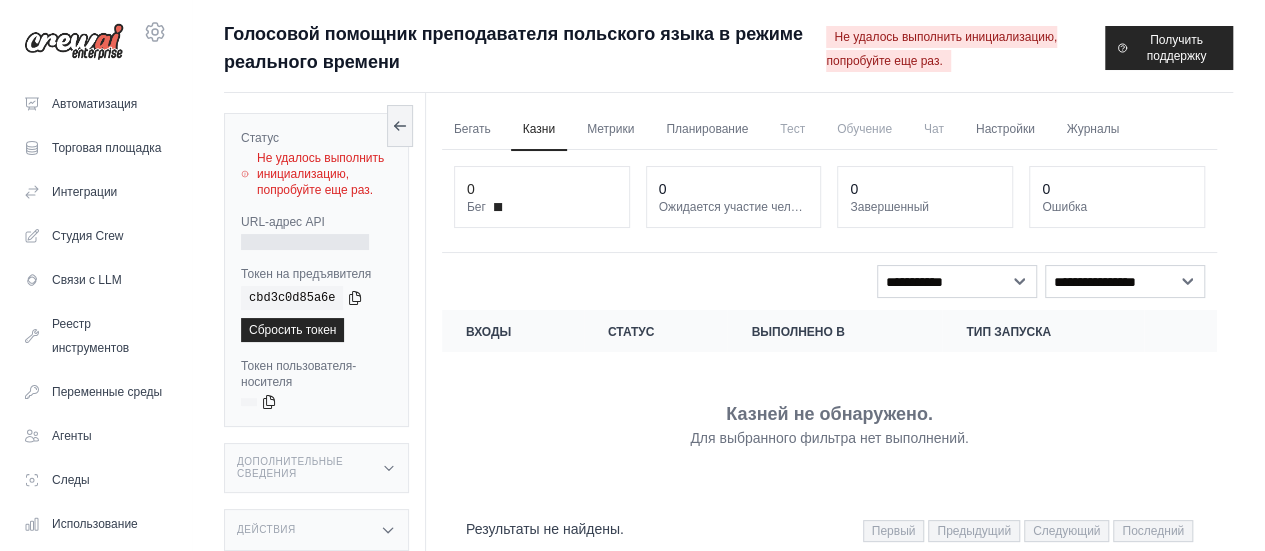 click on "Не удалось выполнить инициализацию, попробуйте еще раз." at bounding box center (320, 174) 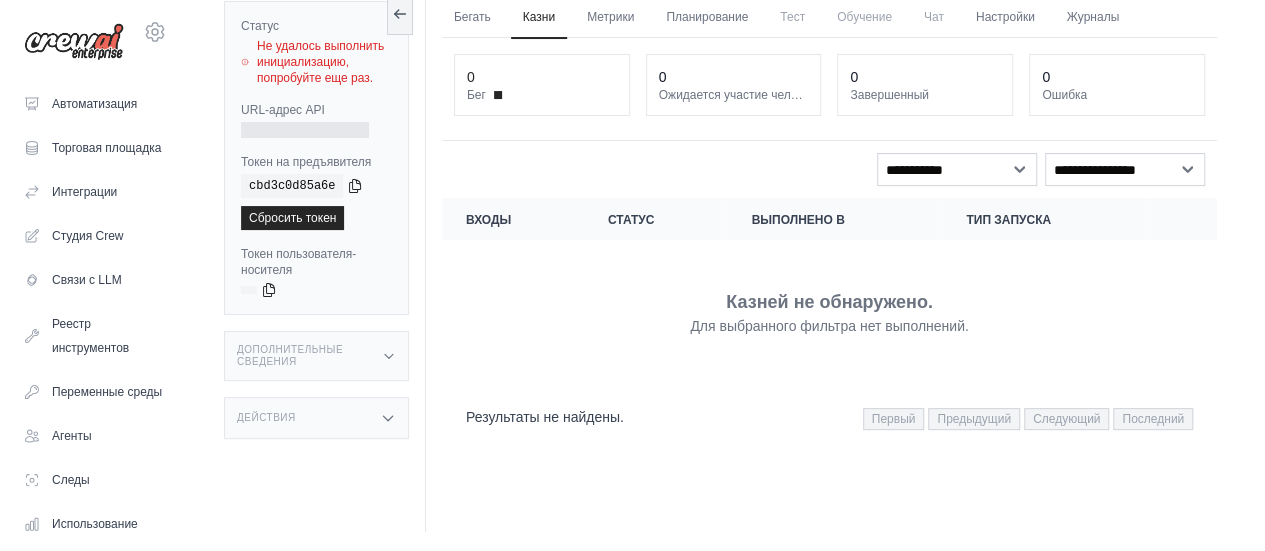 scroll, scrollTop: 0, scrollLeft: 0, axis: both 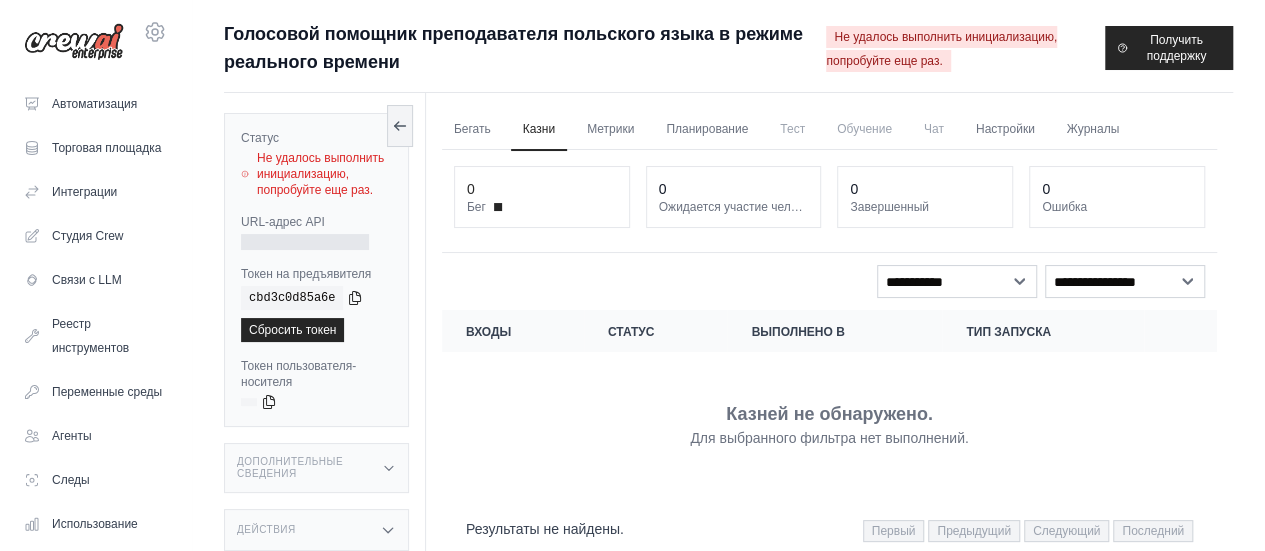click on "Не удалось выполнить инициализацию, попробуйте еще раз." at bounding box center [941, 49] 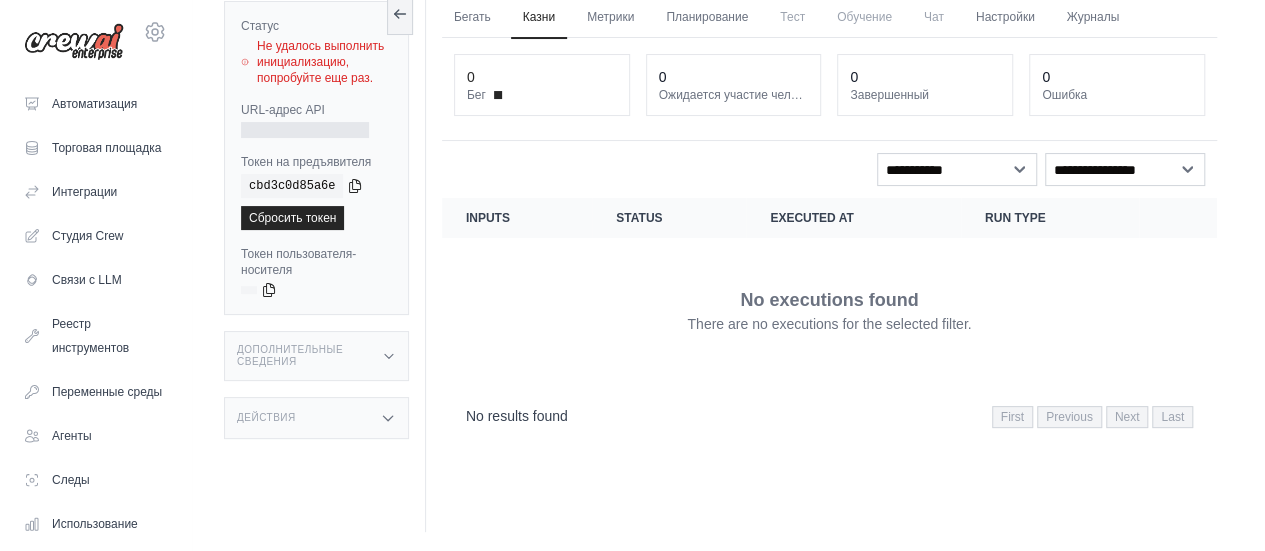 scroll, scrollTop: 0, scrollLeft: 0, axis: both 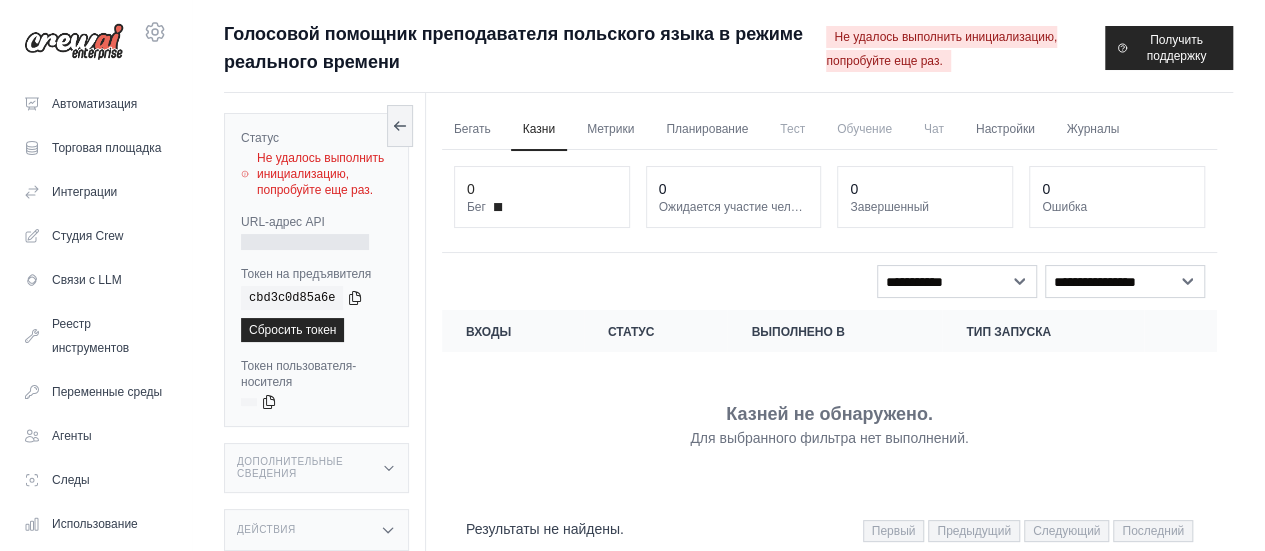 click on "Не удалось выполнить инициализацию, попробуйте еще раз." at bounding box center [941, 49] 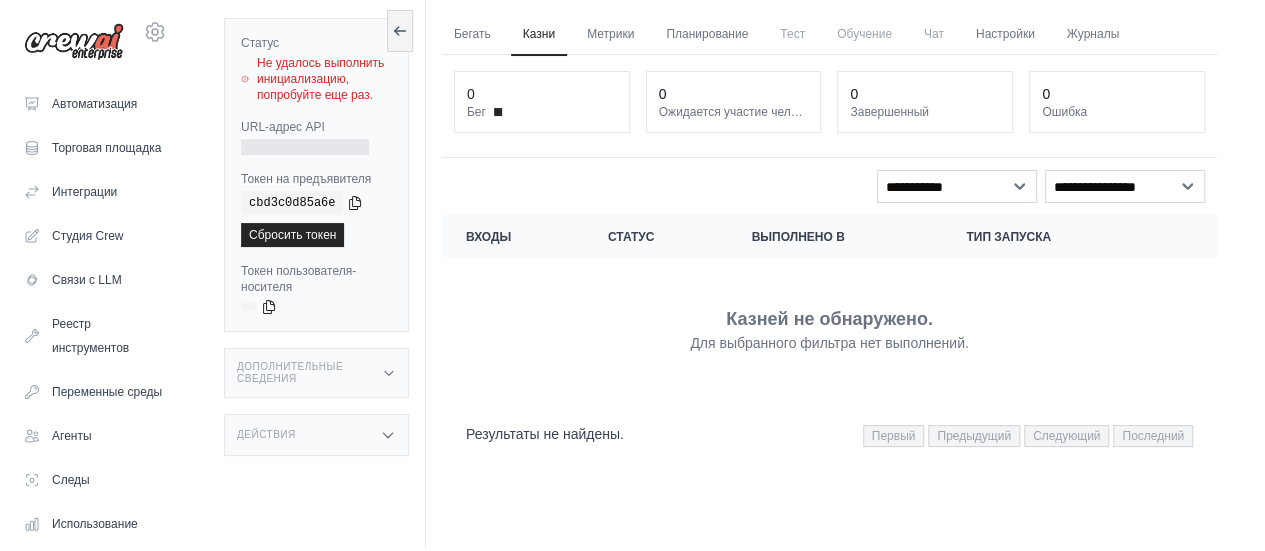 scroll, scrollTop: 112, scrollLeft: 0, axis: vertical 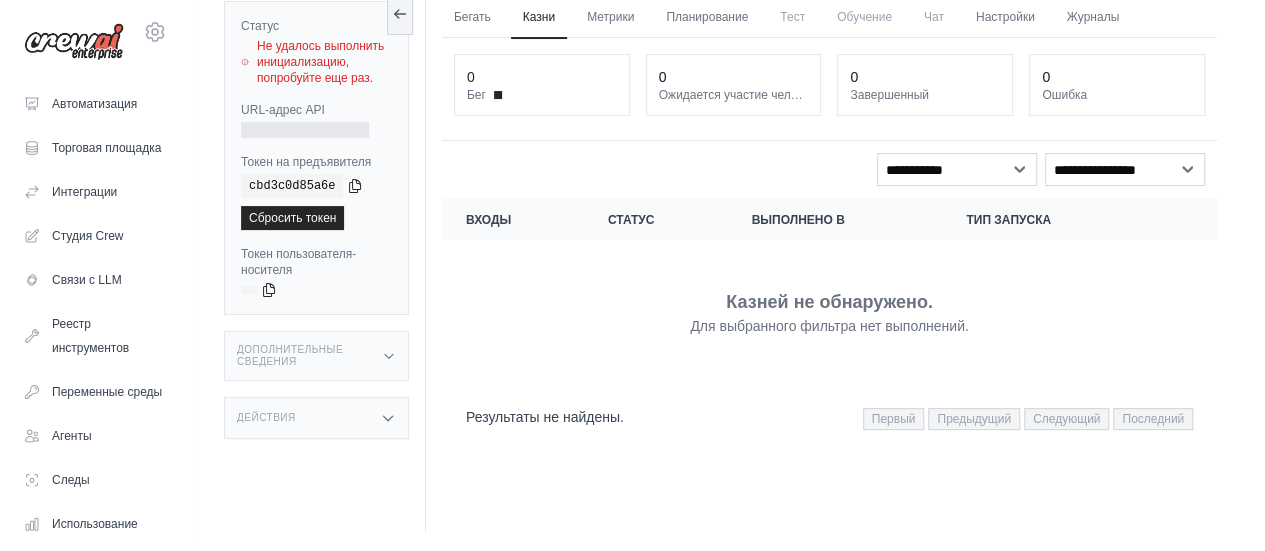 click on "скопировано" at bounding box center [288, 206] 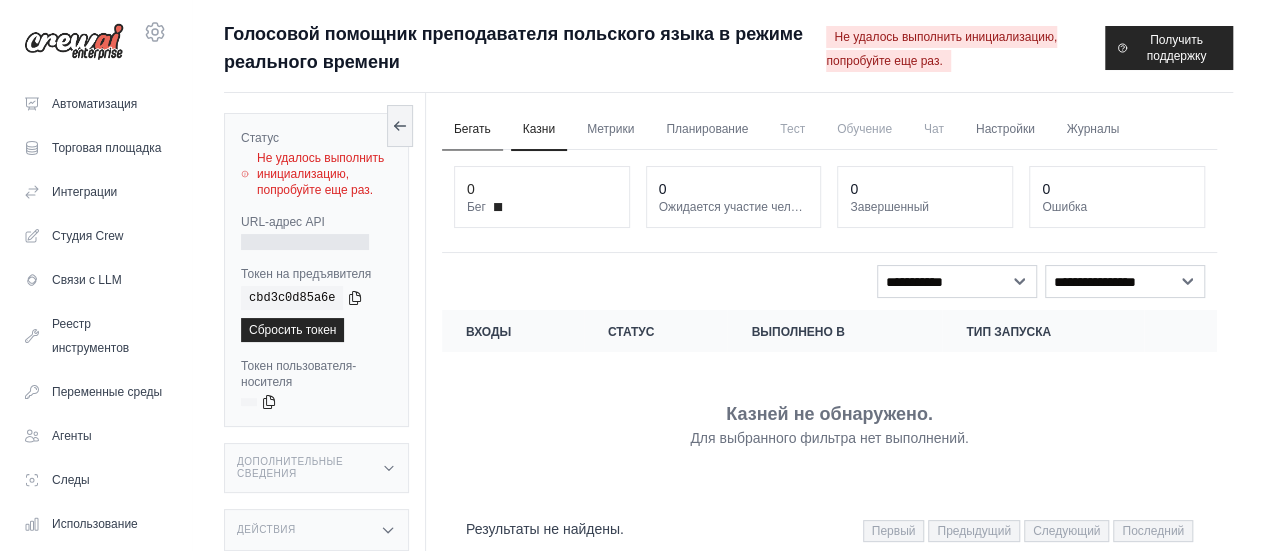 click on "Бегать" at bounding box center [472, 129] 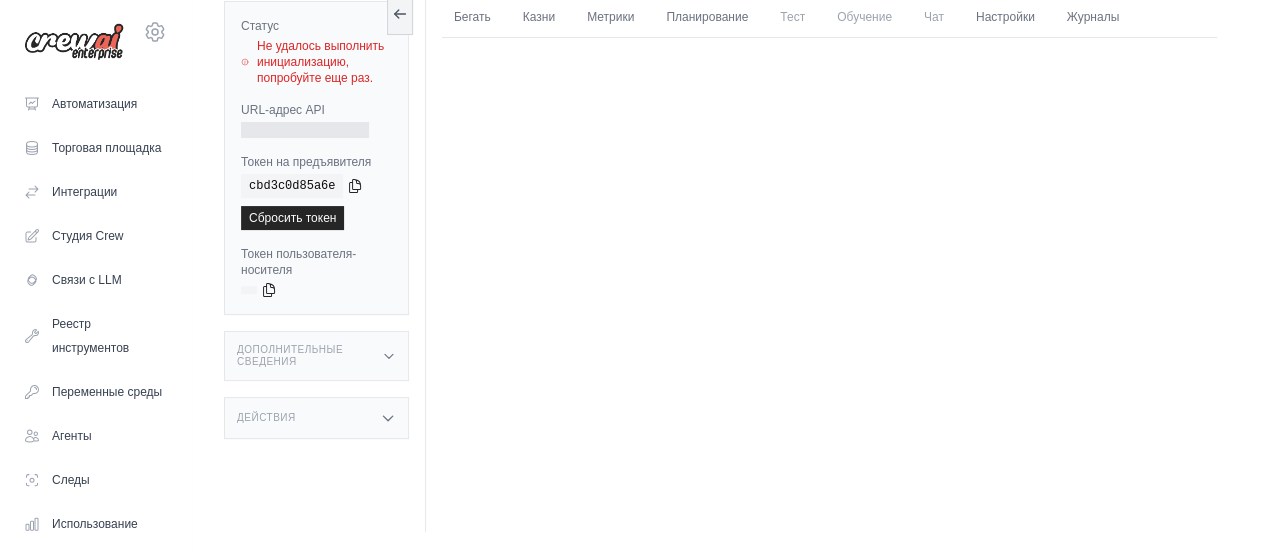 scroll, scrollTop: 0, scrollLeft: 0, axis: both 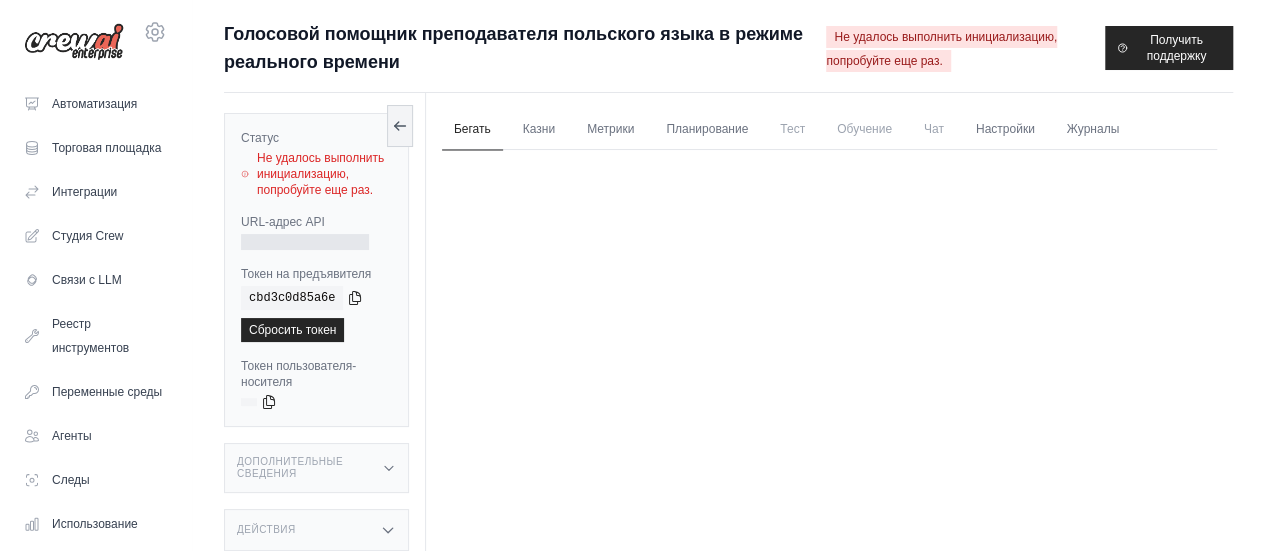 click on "Бегать" at bounding box center (472, 129) 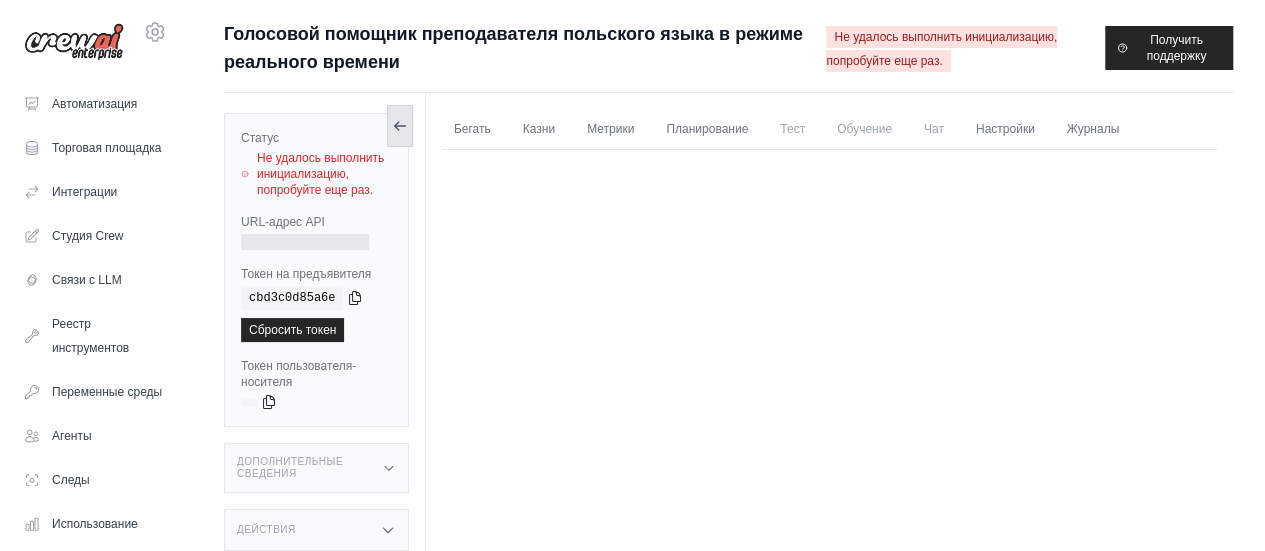click 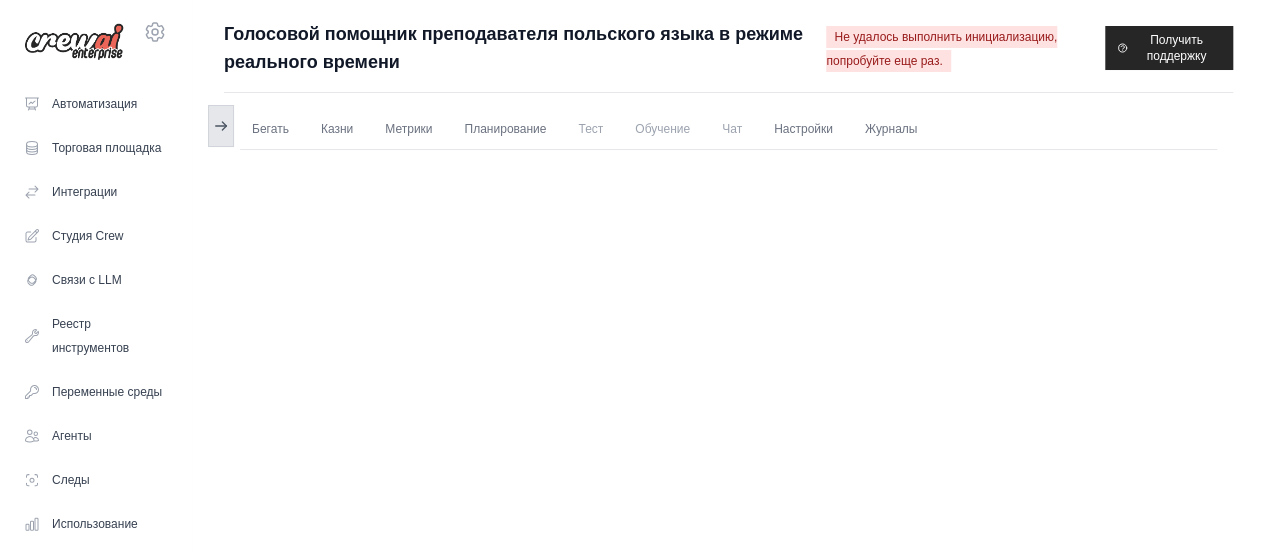 click 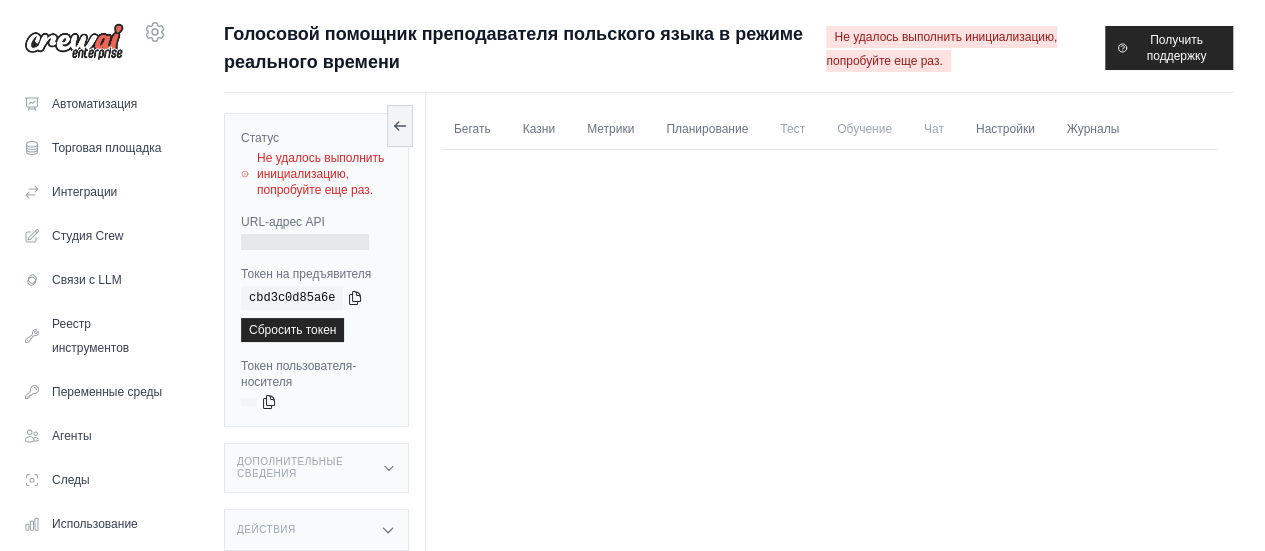 scroll, scrollTop: 112, scrollLeft: 0, axis: vertical 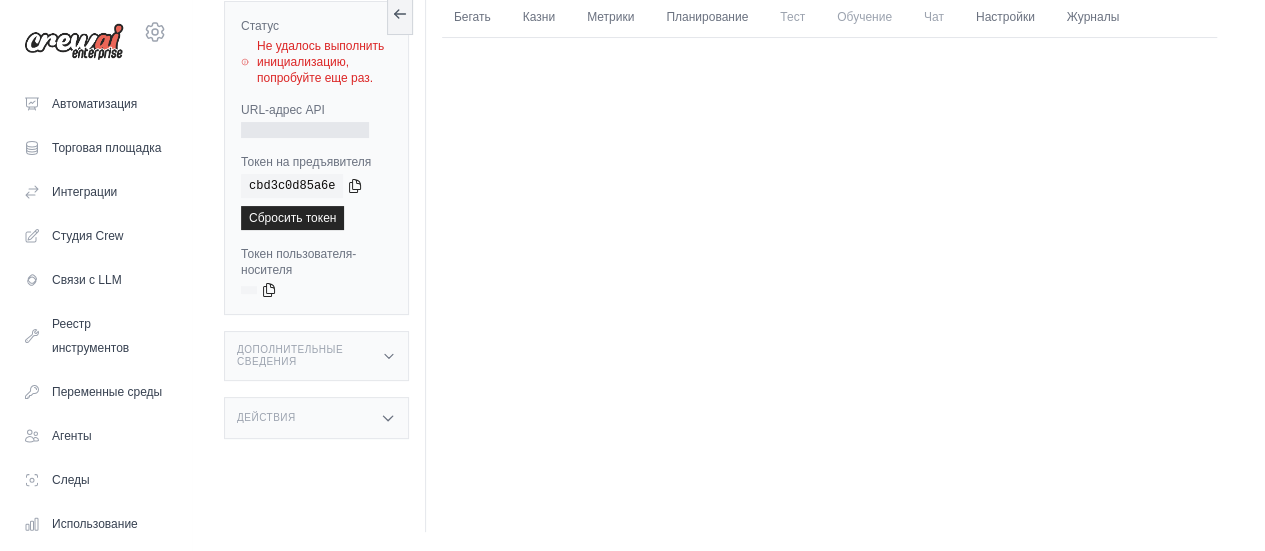 click 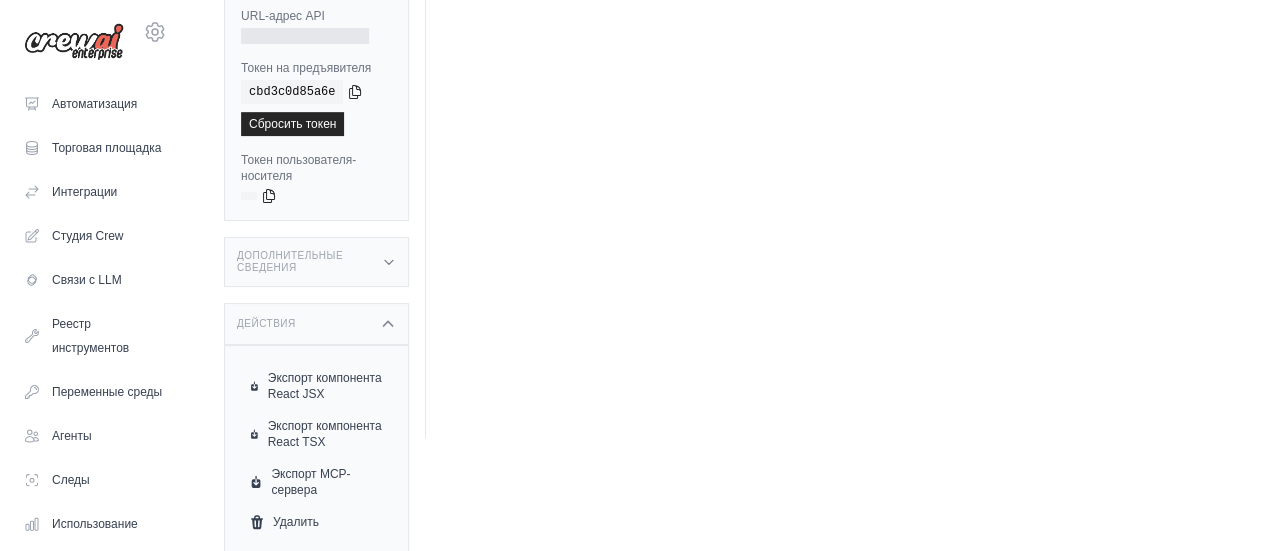 scroll, scrollTop: 0, scrollLeft: 0, axis: both 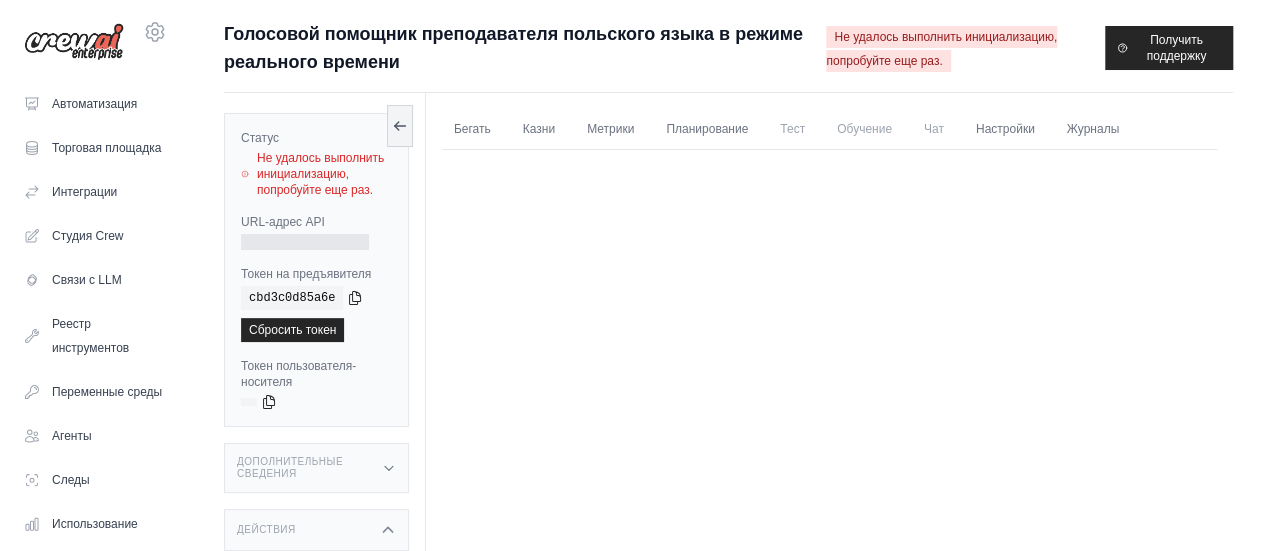 click on "Не удалось выполнить инициализацию, попробуйте еще раз." at bounding box center (320, 174) 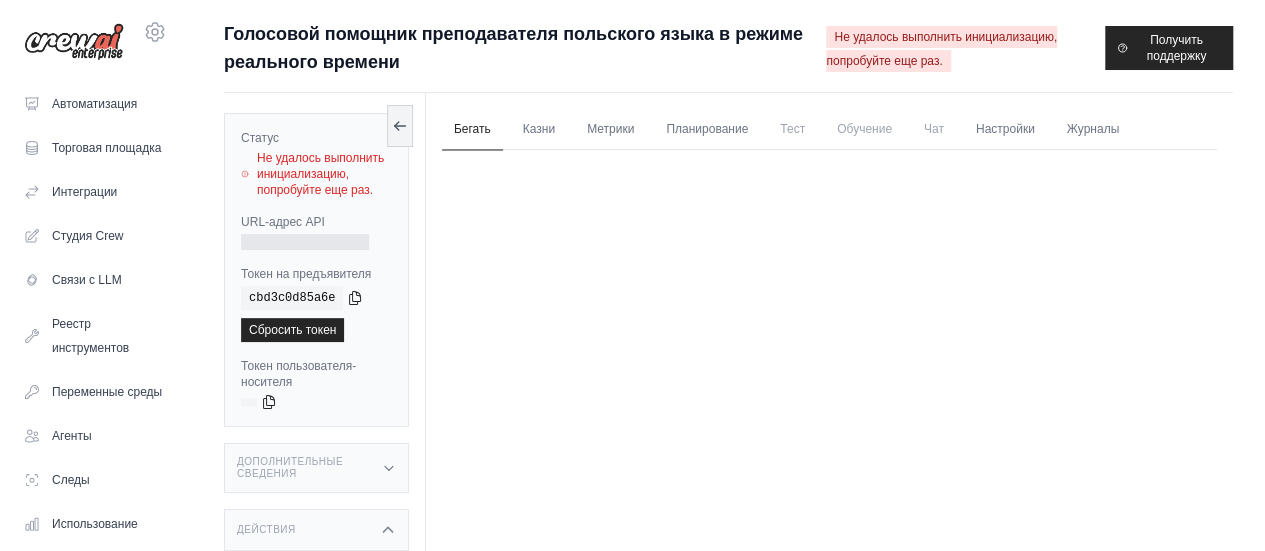 click on "Бегать" at bounding box center [472, 129] 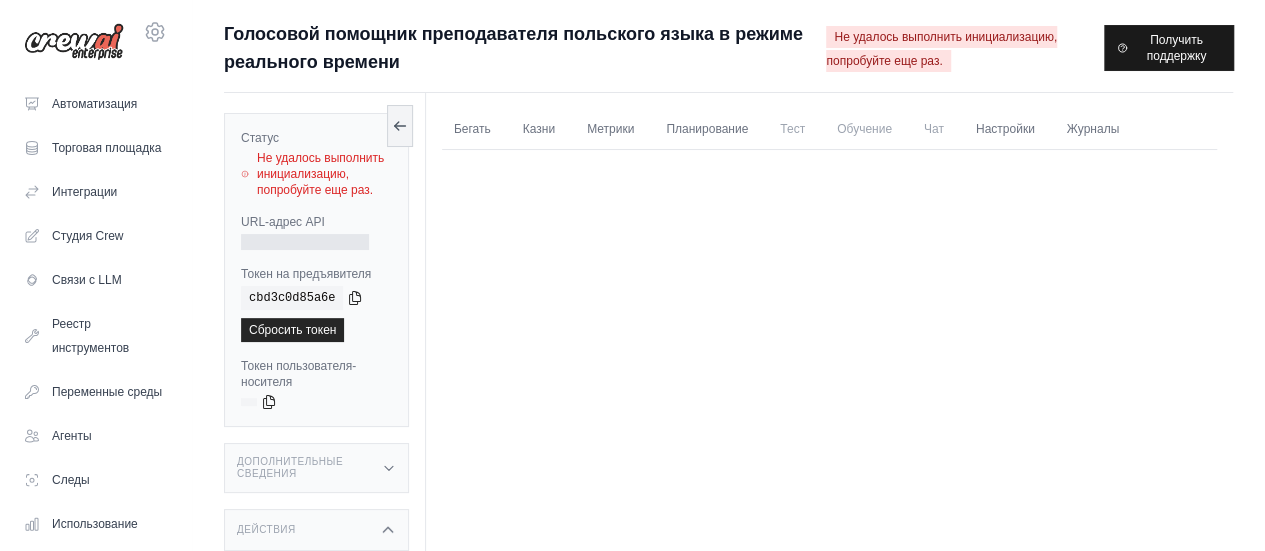 click on "Получить поддержку" at bounding box center (1169, 48) 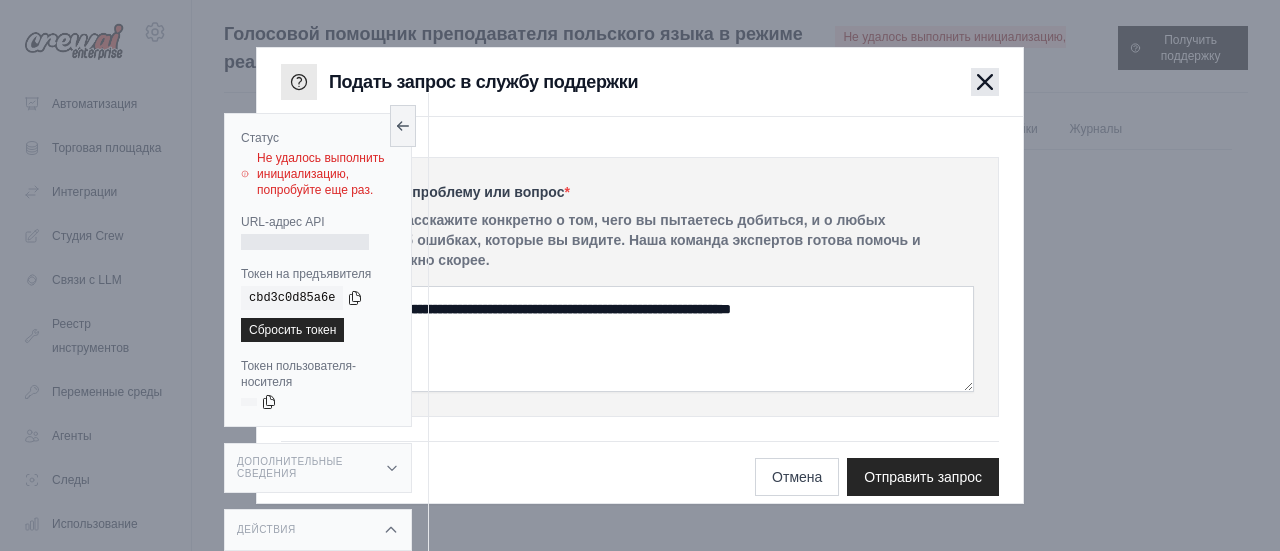 click 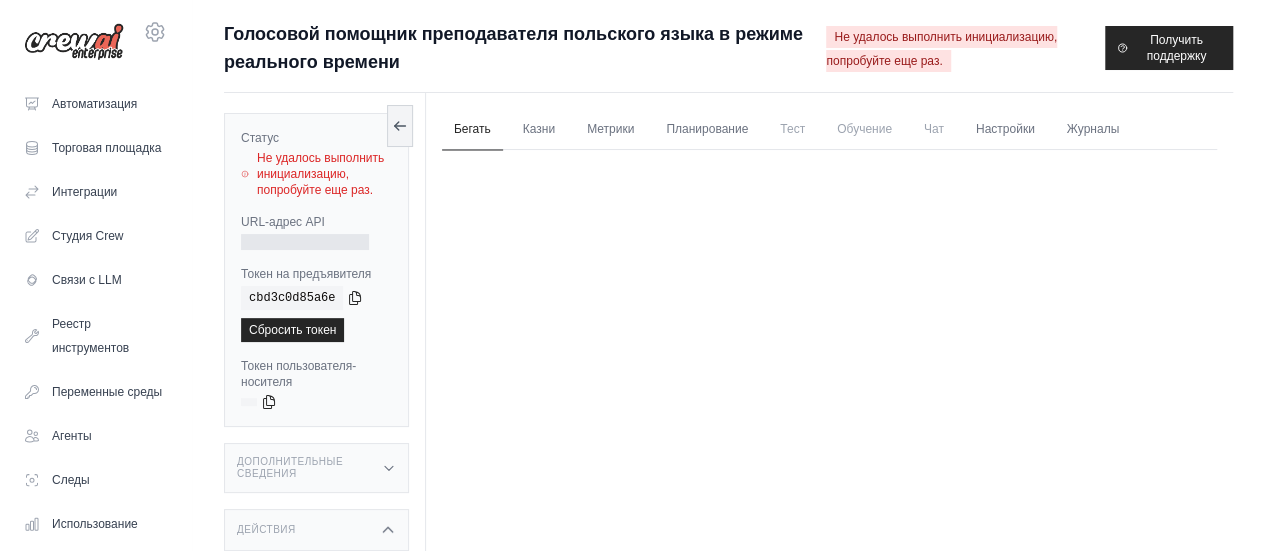click on "Бегать" at bounding box center [472, 129] 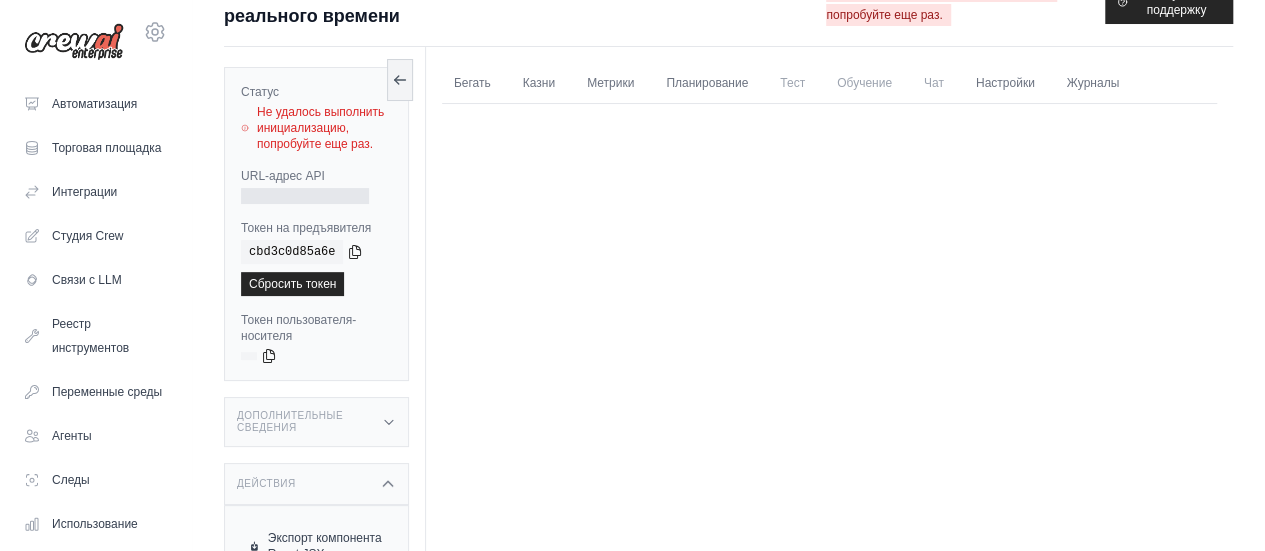 scroll, scrollTop: 0, scrollLeft: 0, axis: both 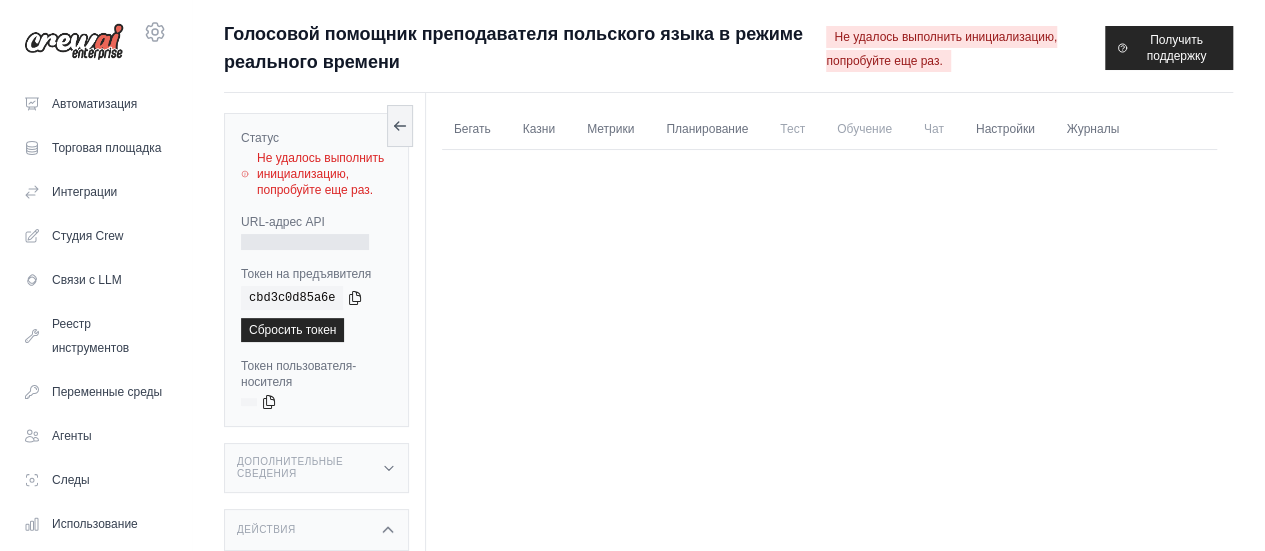 click 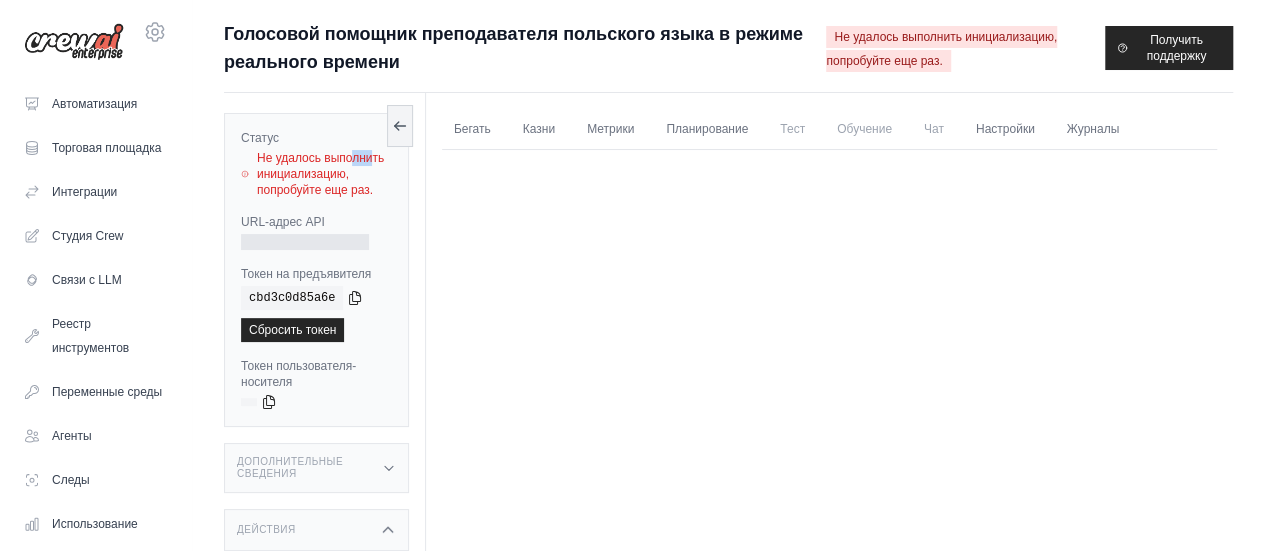 click 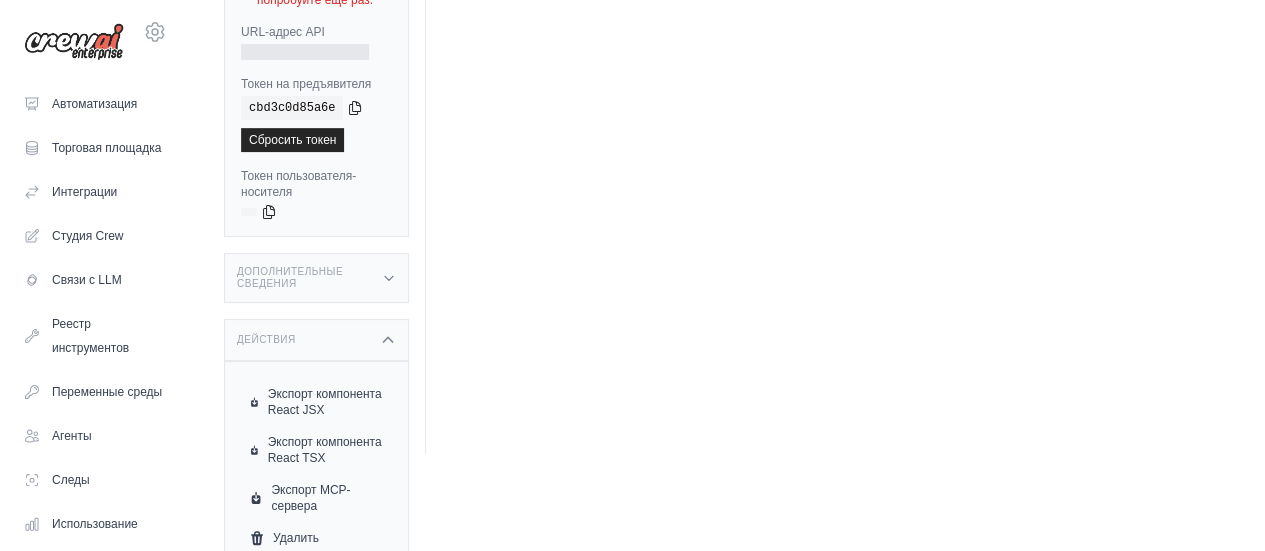 scroll, scrollTop: 191, scrollLeft: 0, axis: vertical 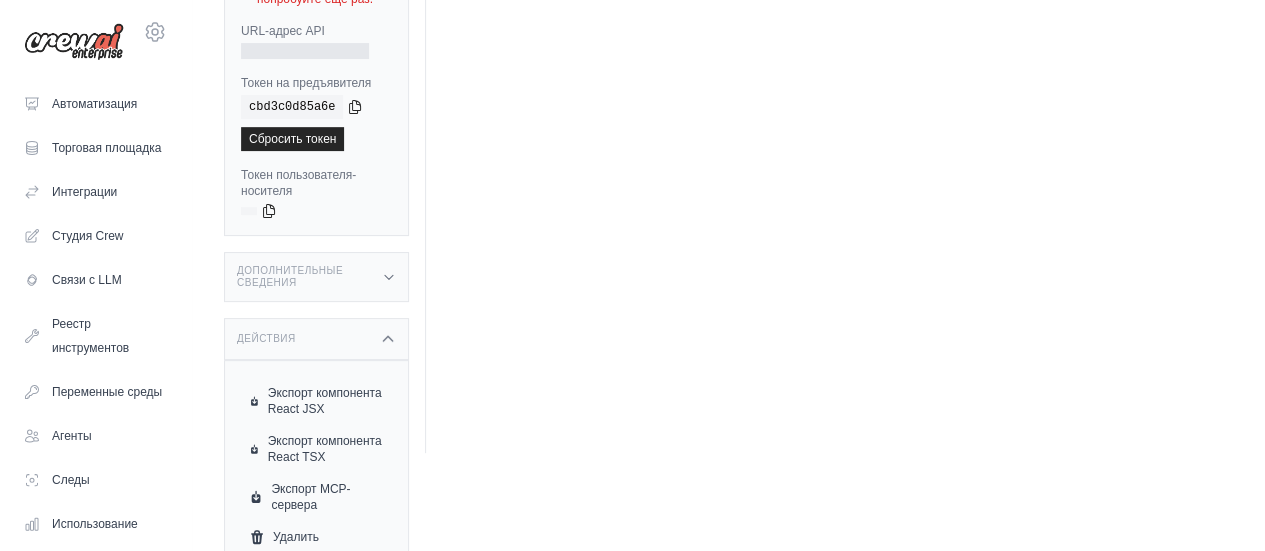click on "Дополнительные сведения" at bounding box center (309, 277) 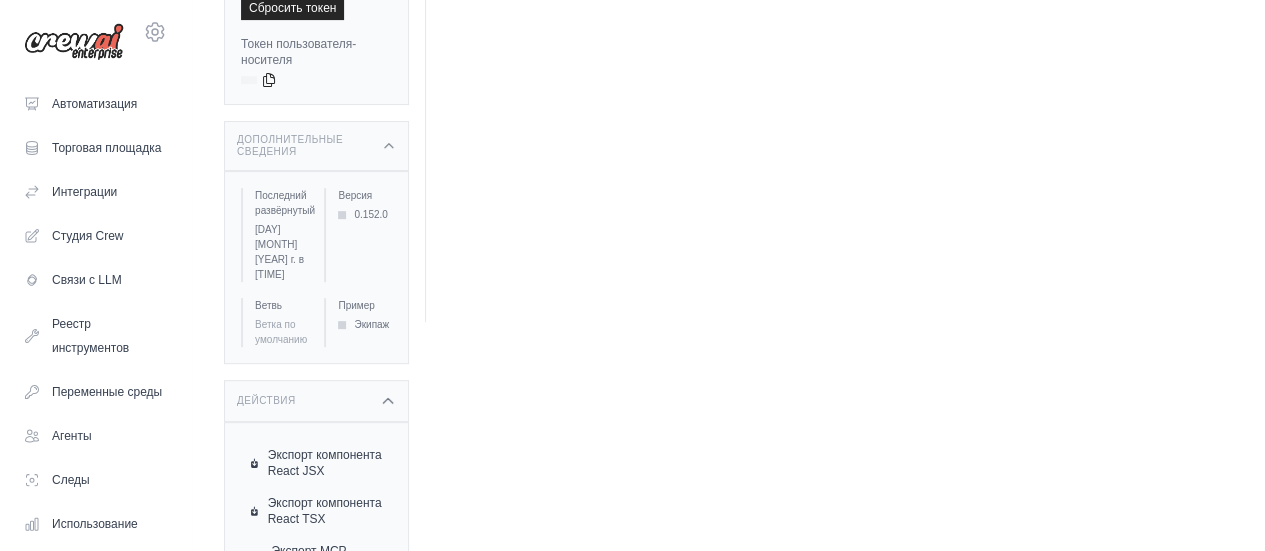 scroll, scrollTop: 0, scrollLeft: 0, axis: both 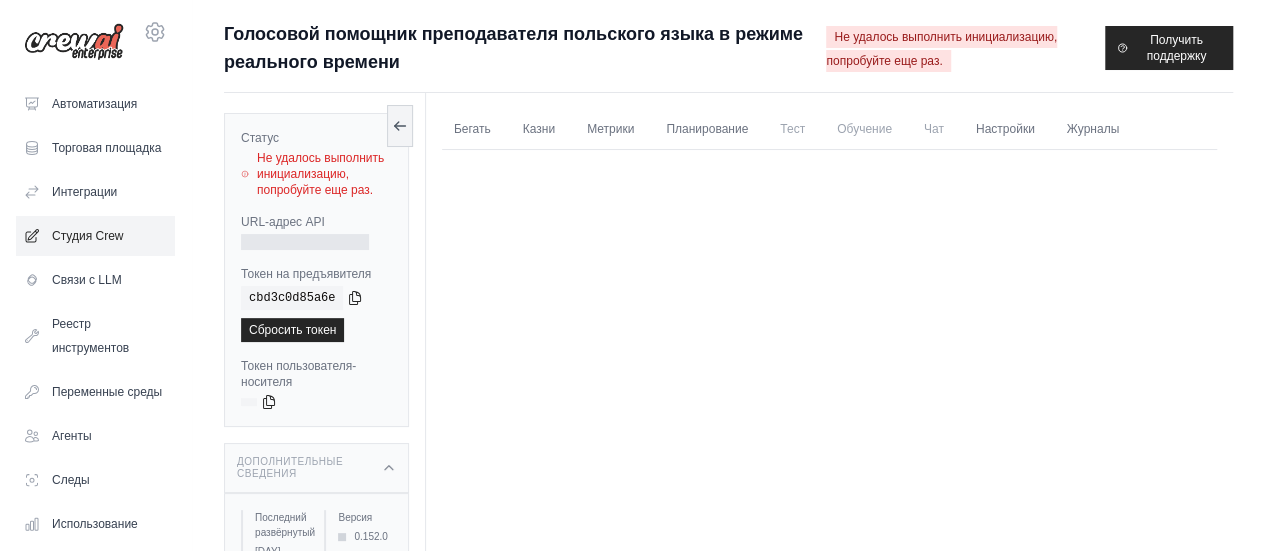 click on "Студия Crew" at bounding box center [87, 236] 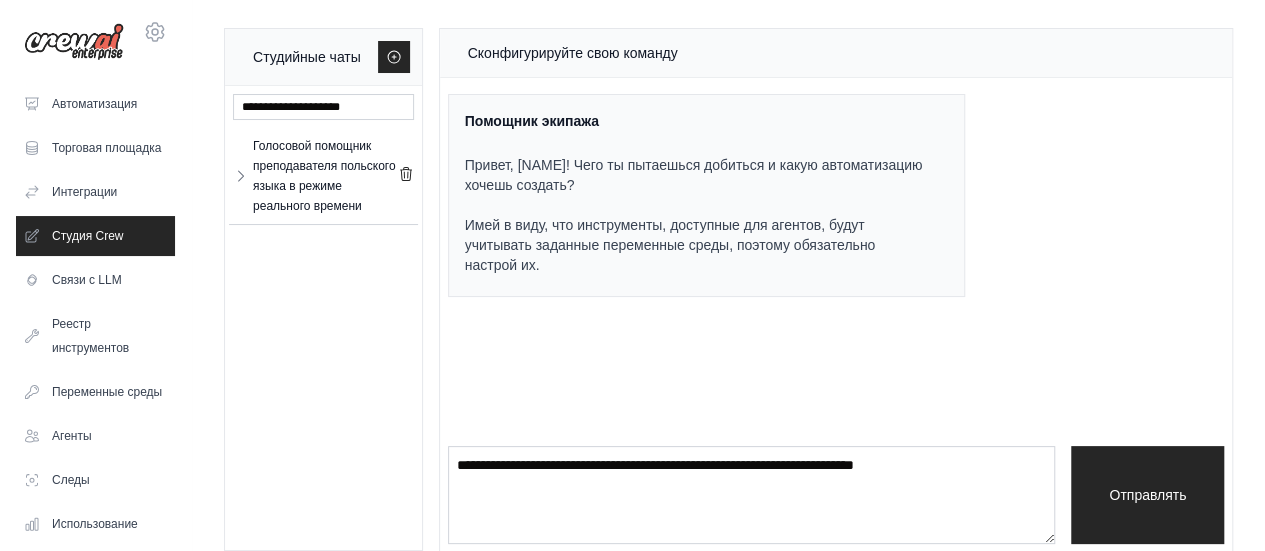 scroll, scrollTop: 22, scrollLeft: 0, axis: vertical 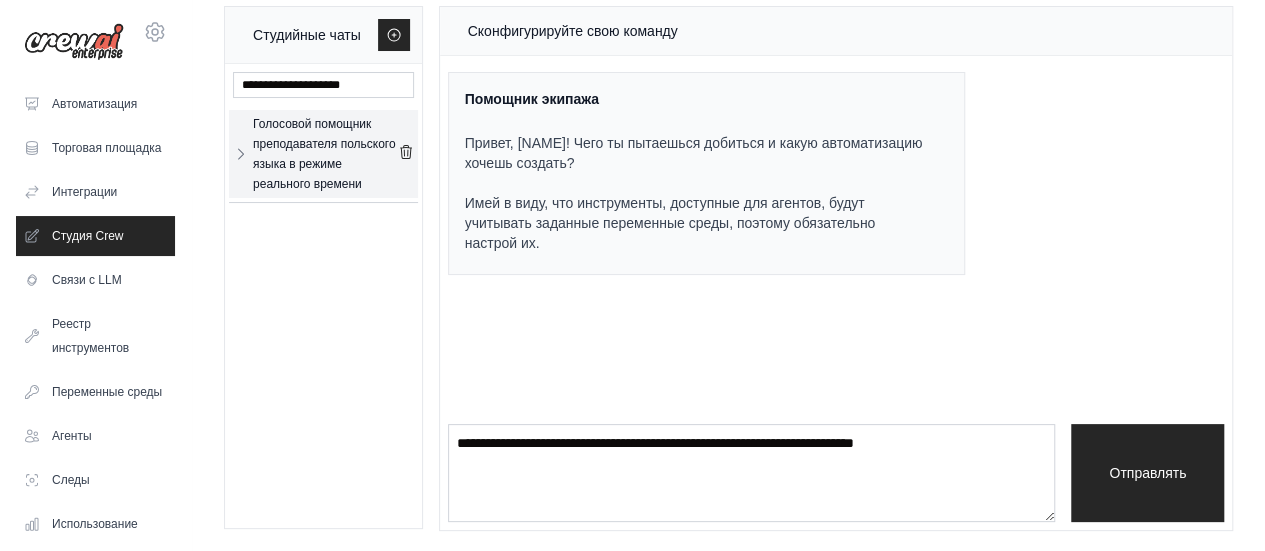 click on "Голосовой помощник преподавателя польского языка в режиме реального времени" at bounding box center (325, 154) 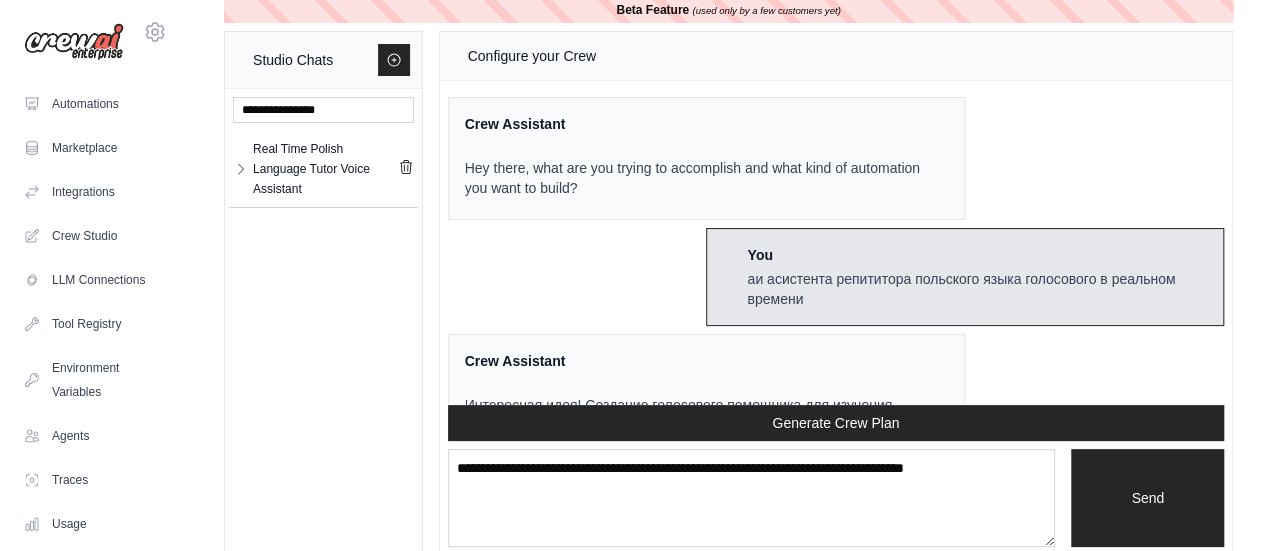 scroll, scrollTop: 0, scrollLeft: 0, axis: both 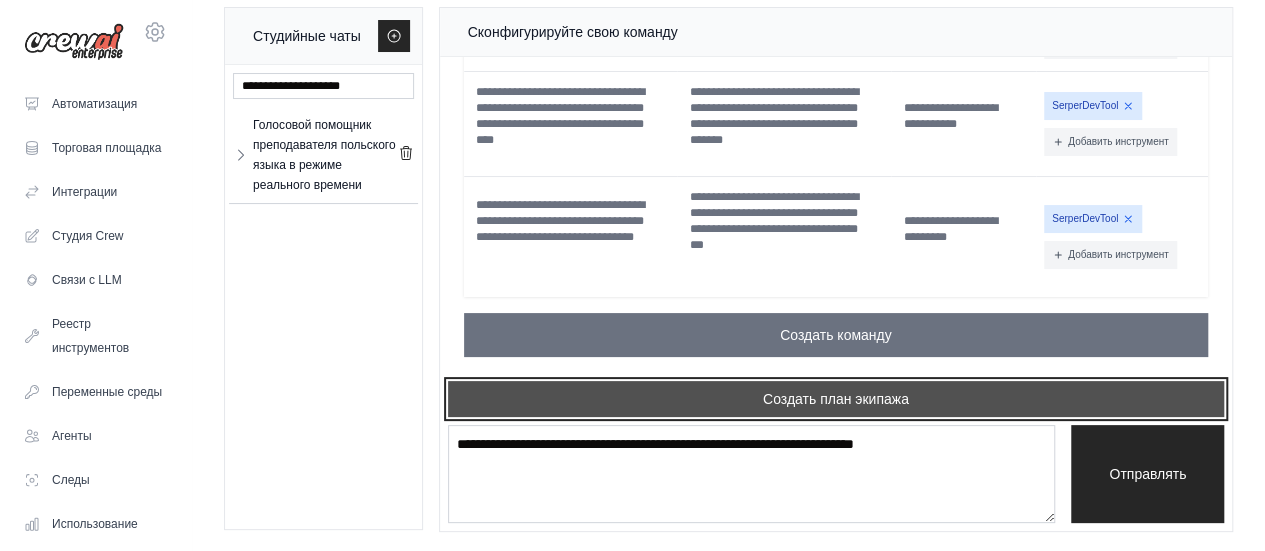 click on "Создать план экипажа" at bounding box center [836, 399] 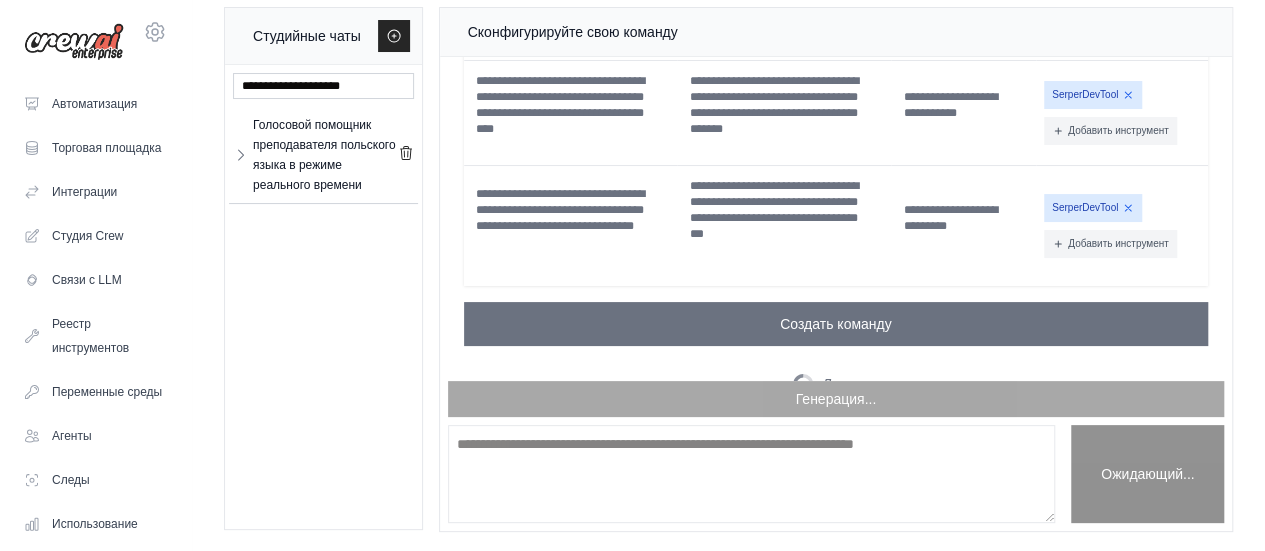scroll, scrollTop: 0, scrollLeft: 0, axis: both 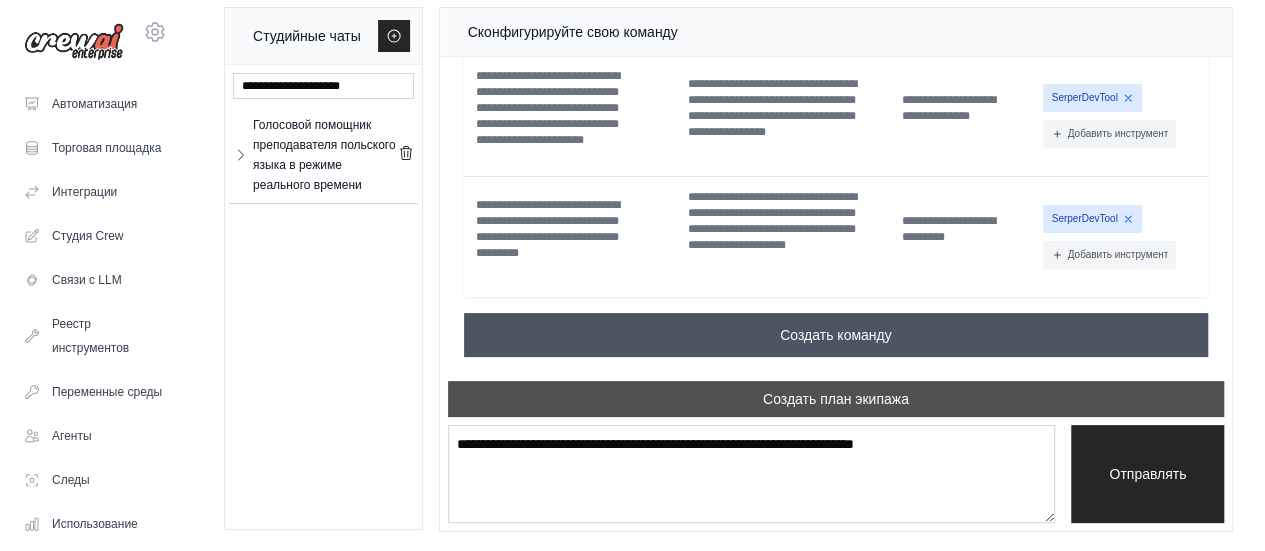 click on "Создать команду" at bounding box center [835, 335] 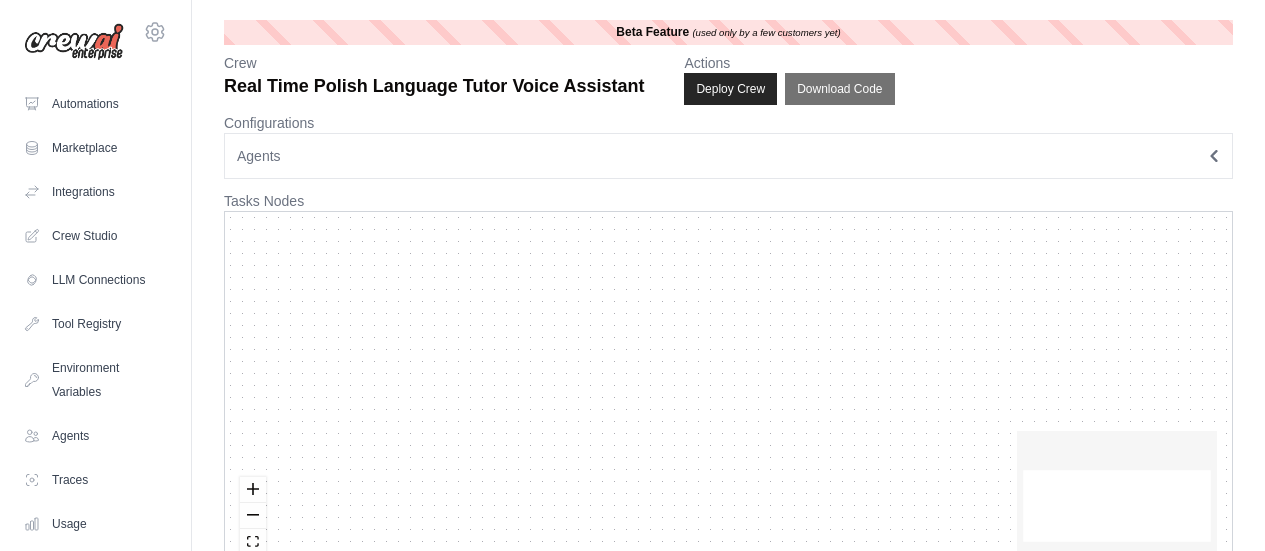 scroll, scrollTop: 0, scrollLeft: 0, axis: both 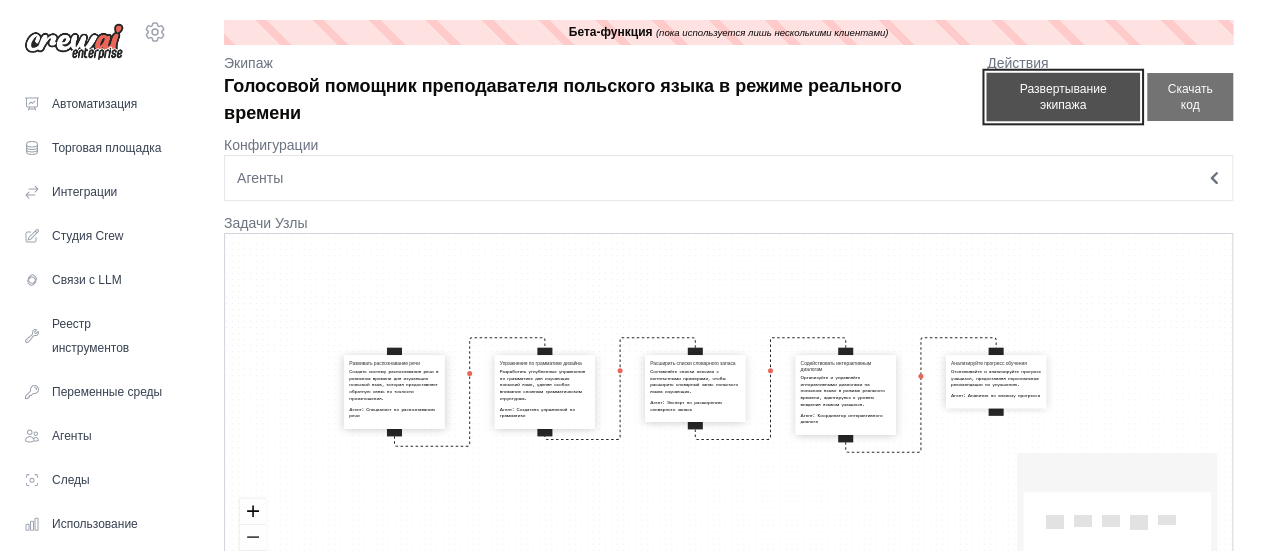 click on "Развертывание экипажа" at bounding box center (1062, 97) 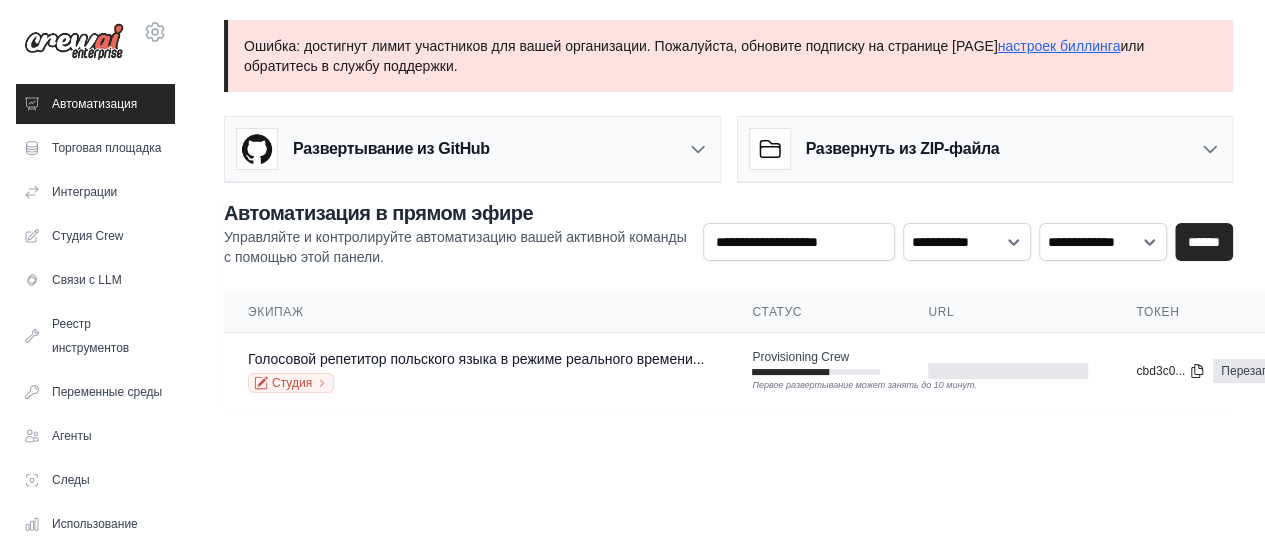 scroll, scrollTop: 0, scrollLeft: 0, axis: both 